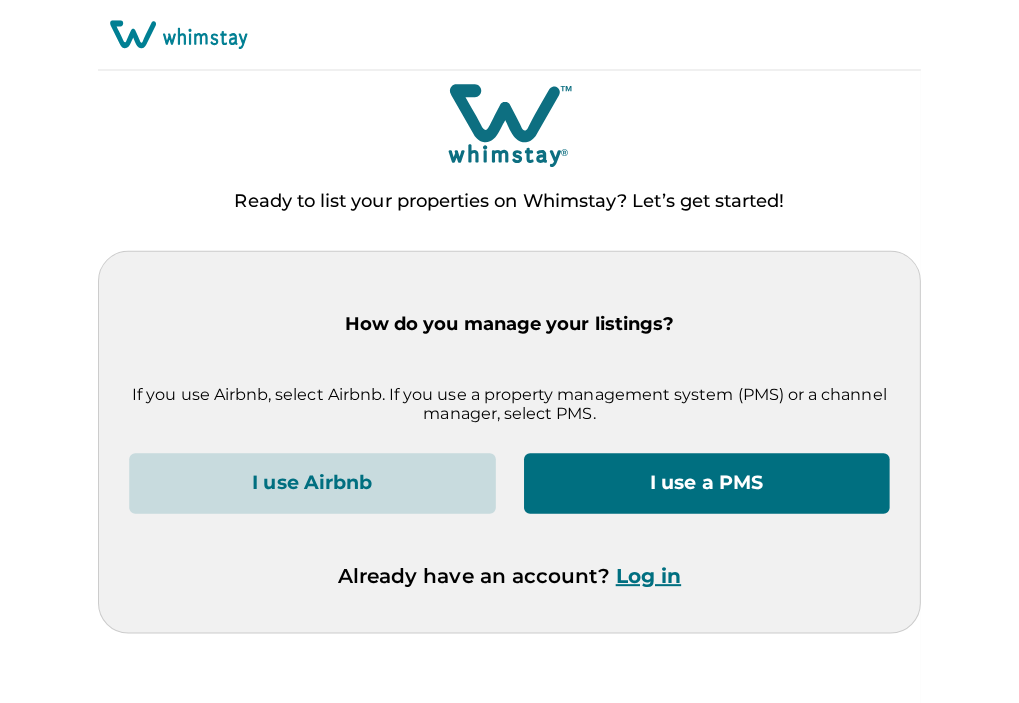 scroll, scrollTop: 0, scrollLeft: 0, axis: both 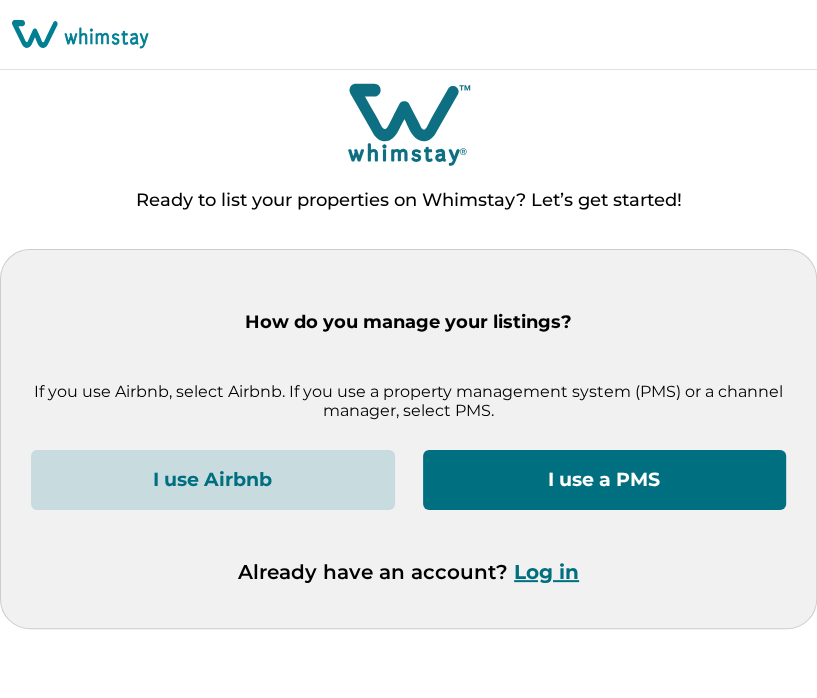 click on "Log in" at bounding box center (546, 572) 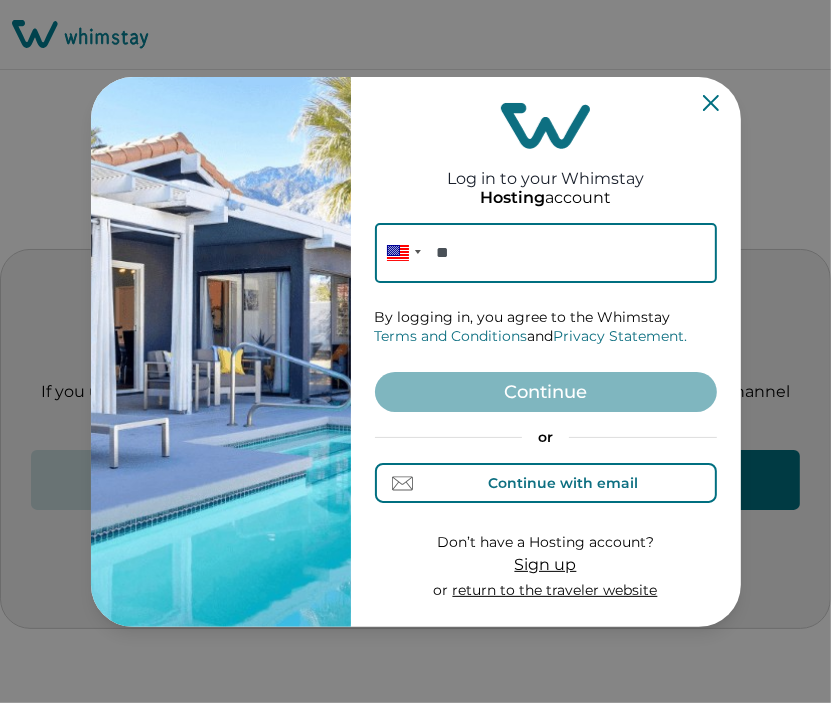 click on "Continue with email" at bounding box center (563, 483) 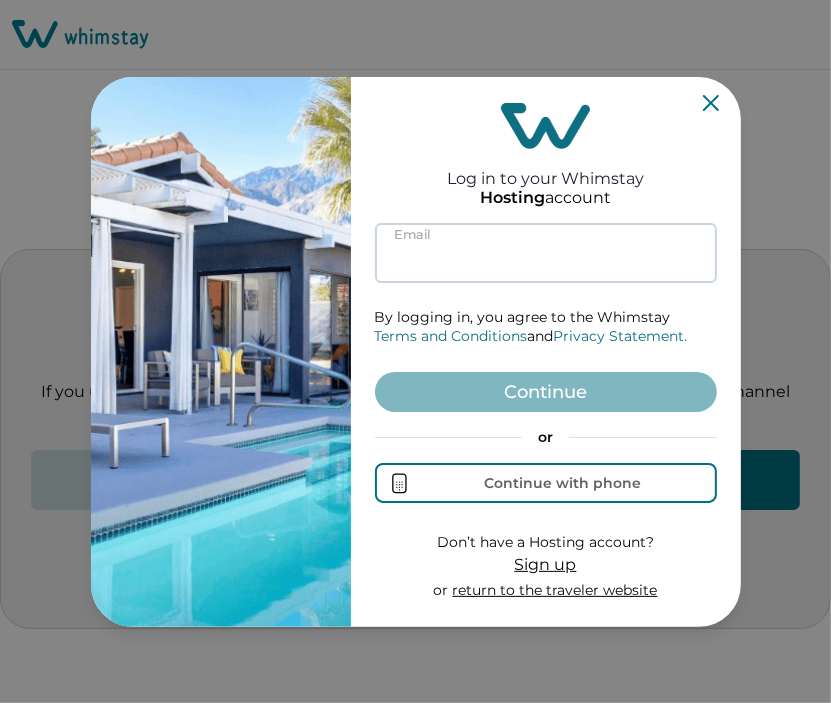 click at bounding box center (546, 253) 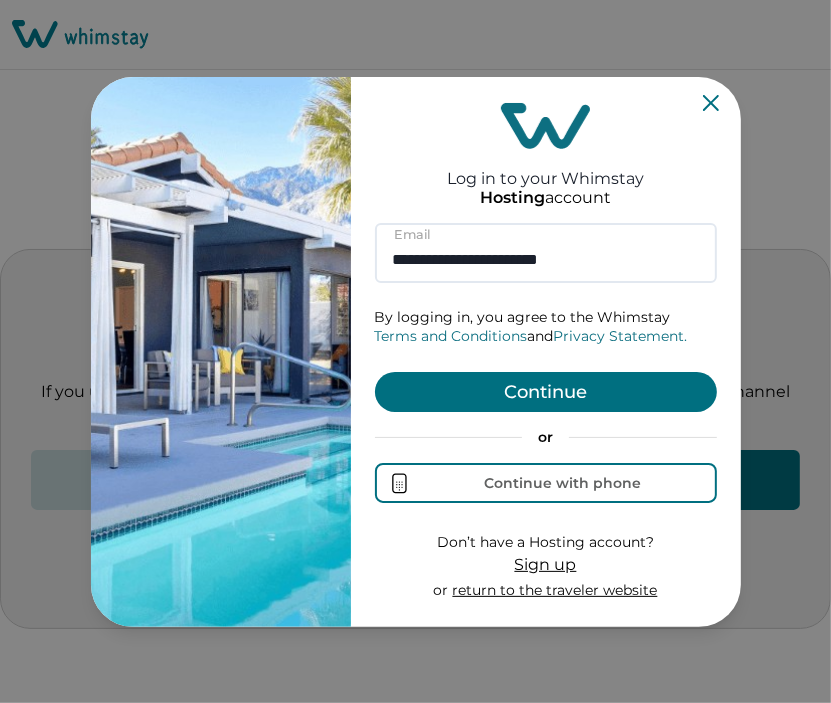 type on "**********" 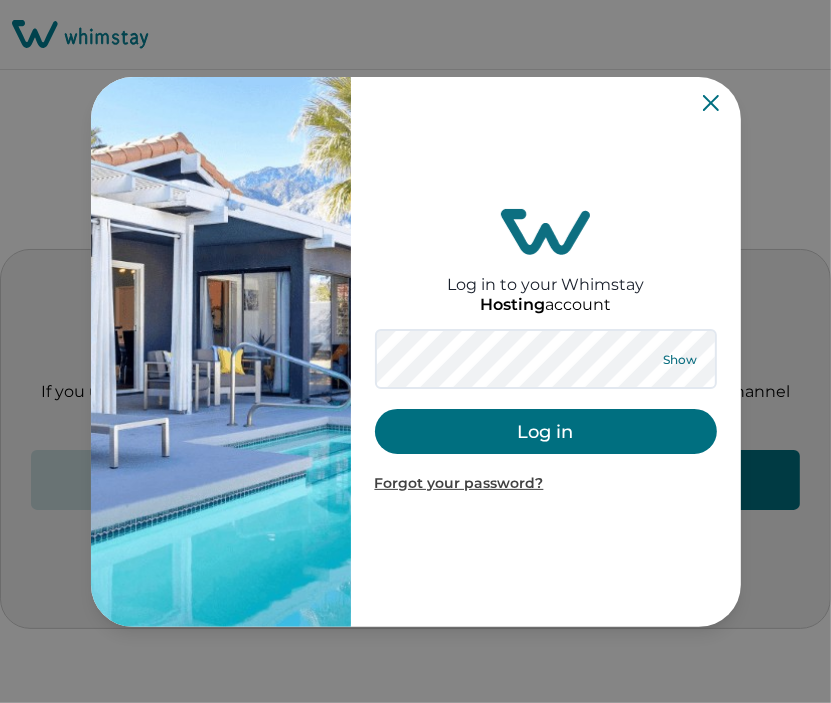 click on "Show" at bounding box center (681, 359) 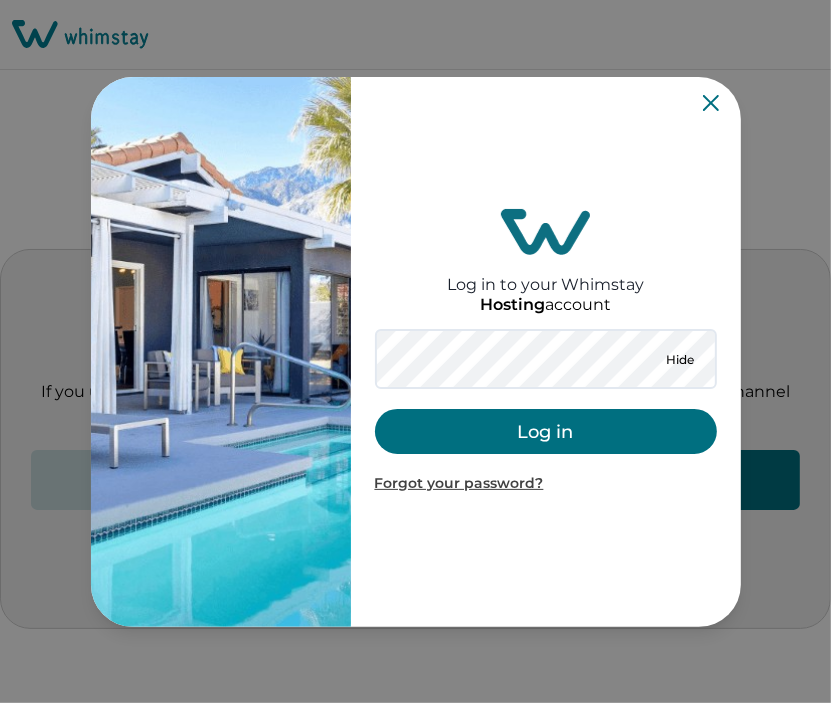click on "Log in" at bounding box center (546, 431) 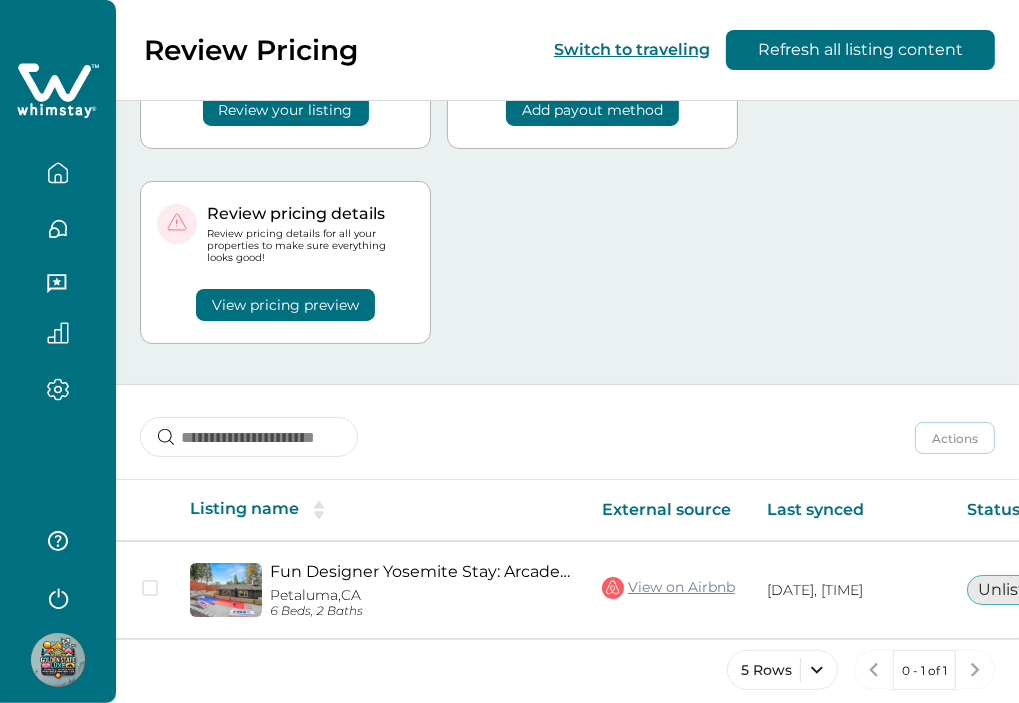 scroll, scrollTop: 178, scrollLeft: 0, axis: vertical 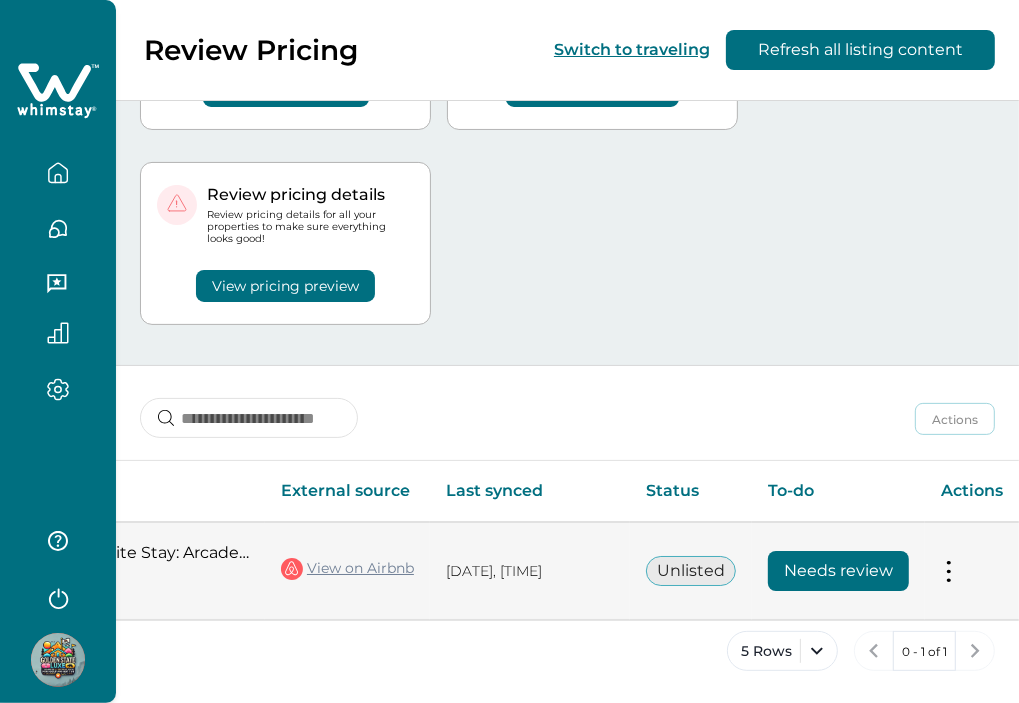 click on "Needs review" at bounding box center (838, 571) 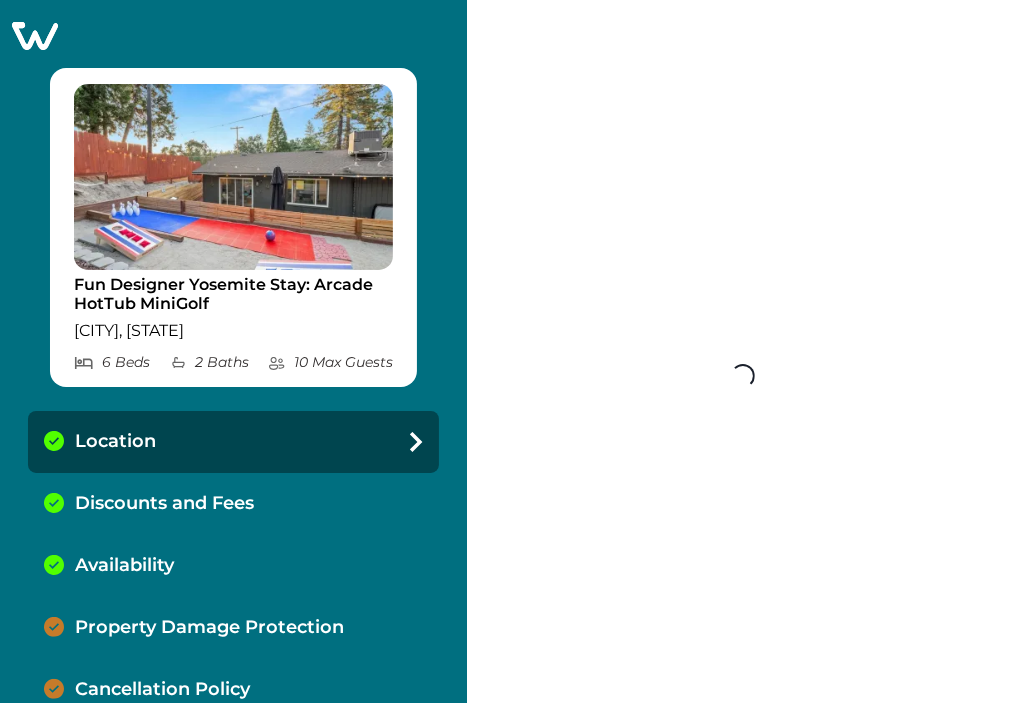 scroll, scrollTop: 0, scrollLeft: 0, axis: both 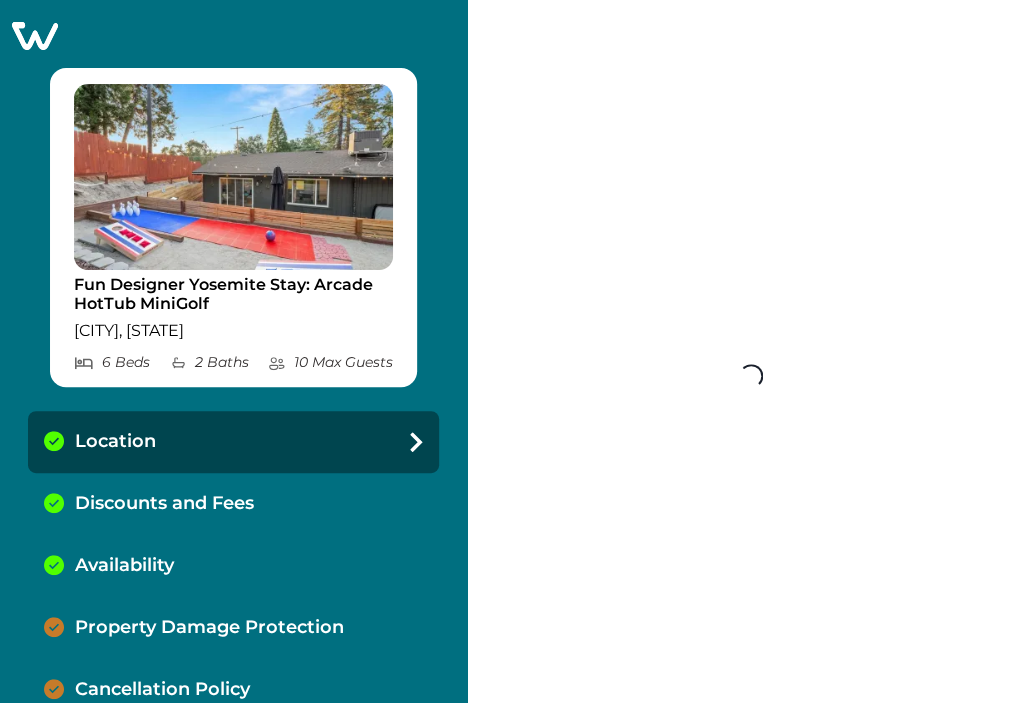 select on "**" 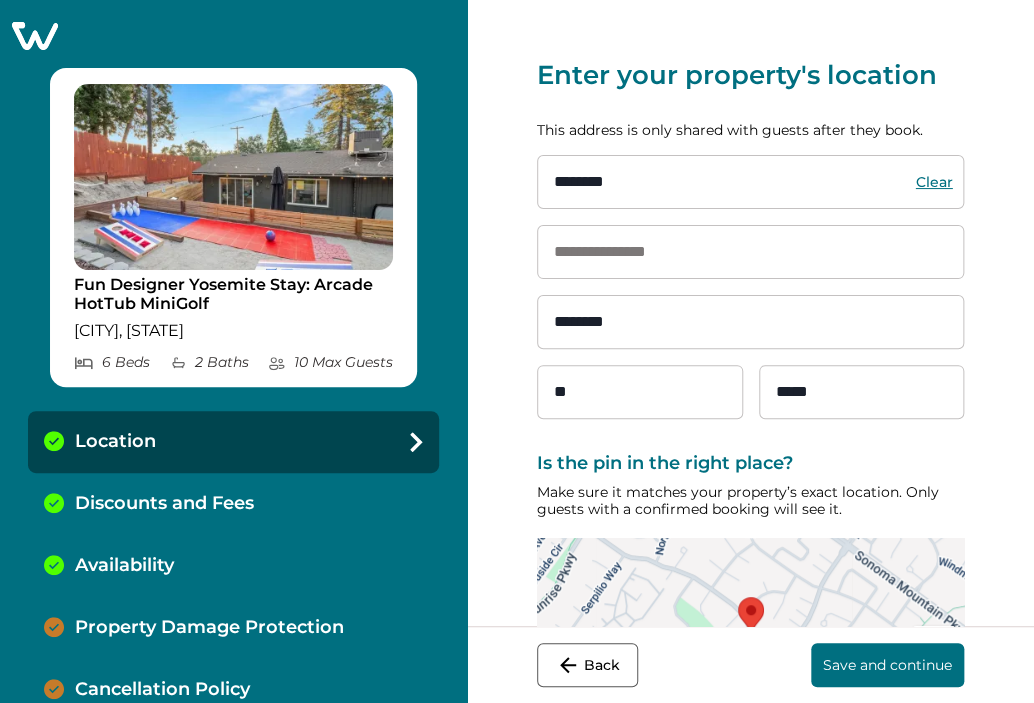 click 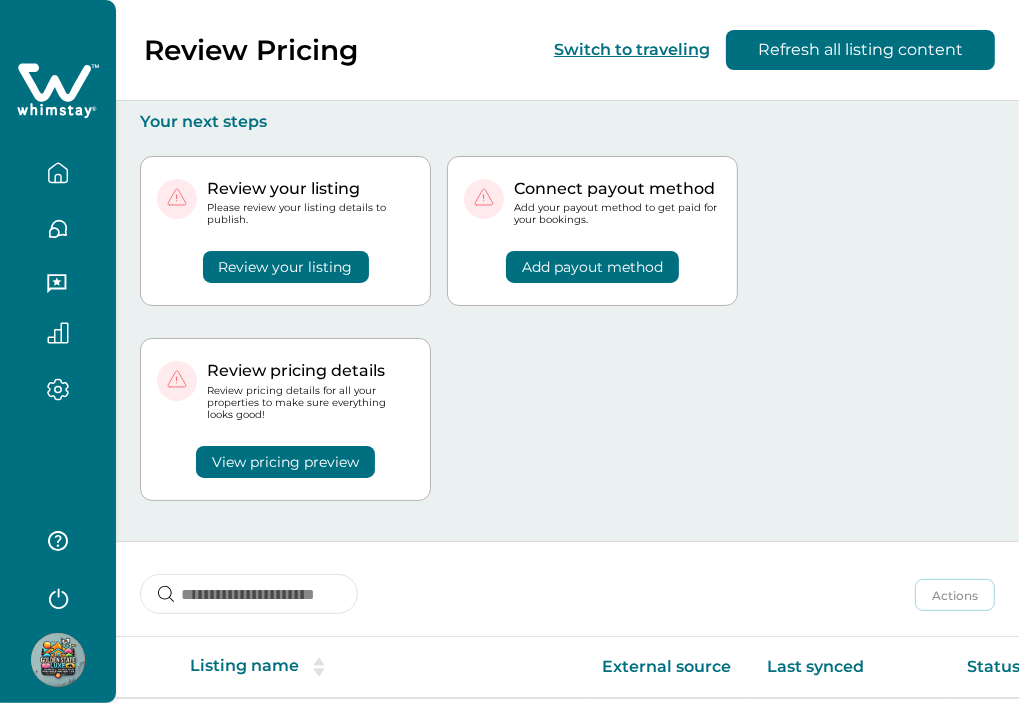 click 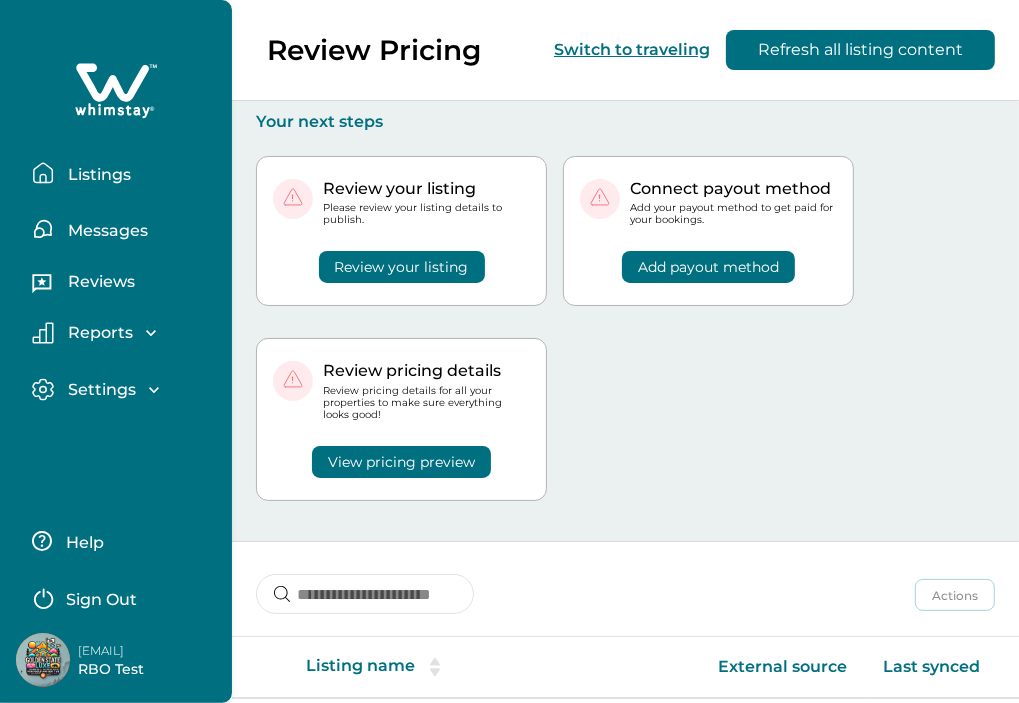 click on "Sign Out" at bounding box center (101, 600) 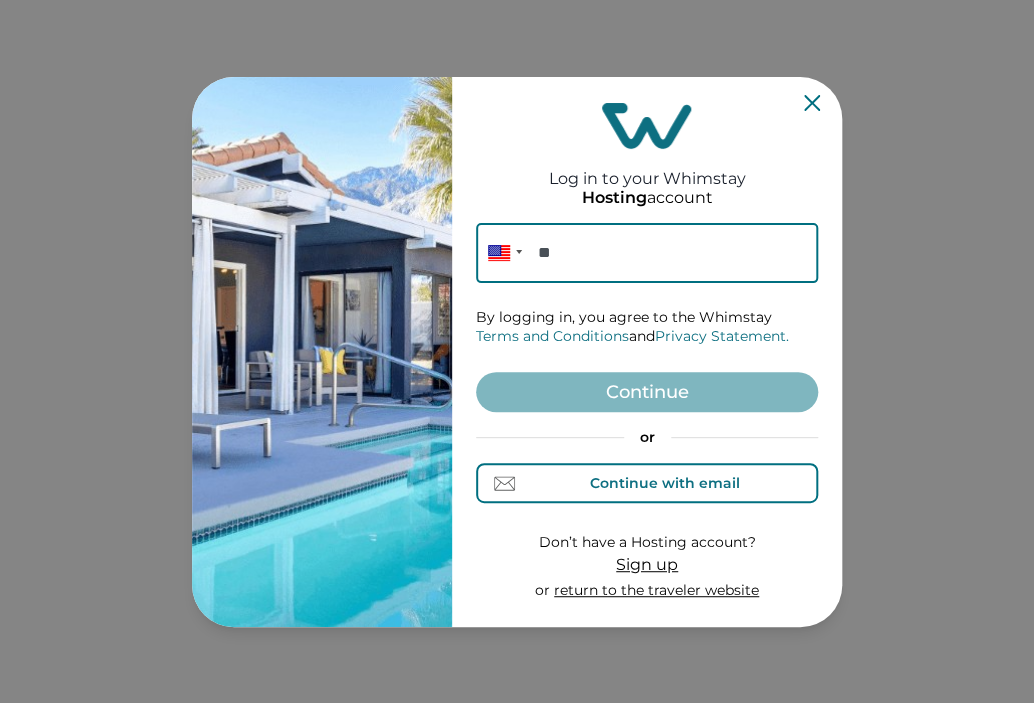 click on "Continue with email" at bounding box center (665, 483) 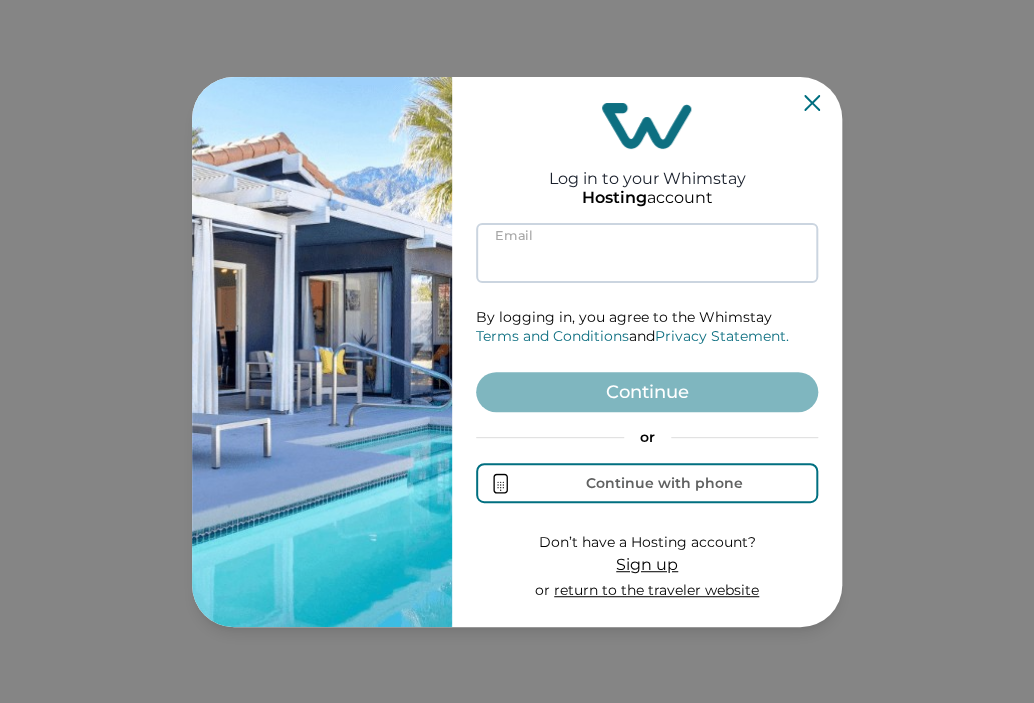 click at bounding box center [647, 253] 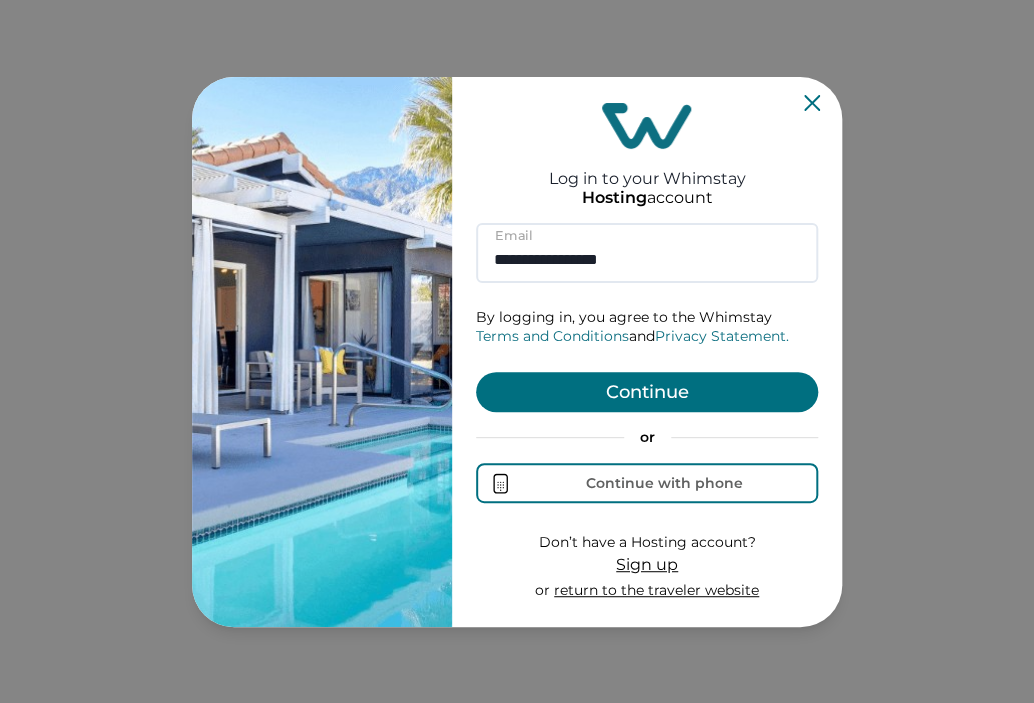 type on "**********" 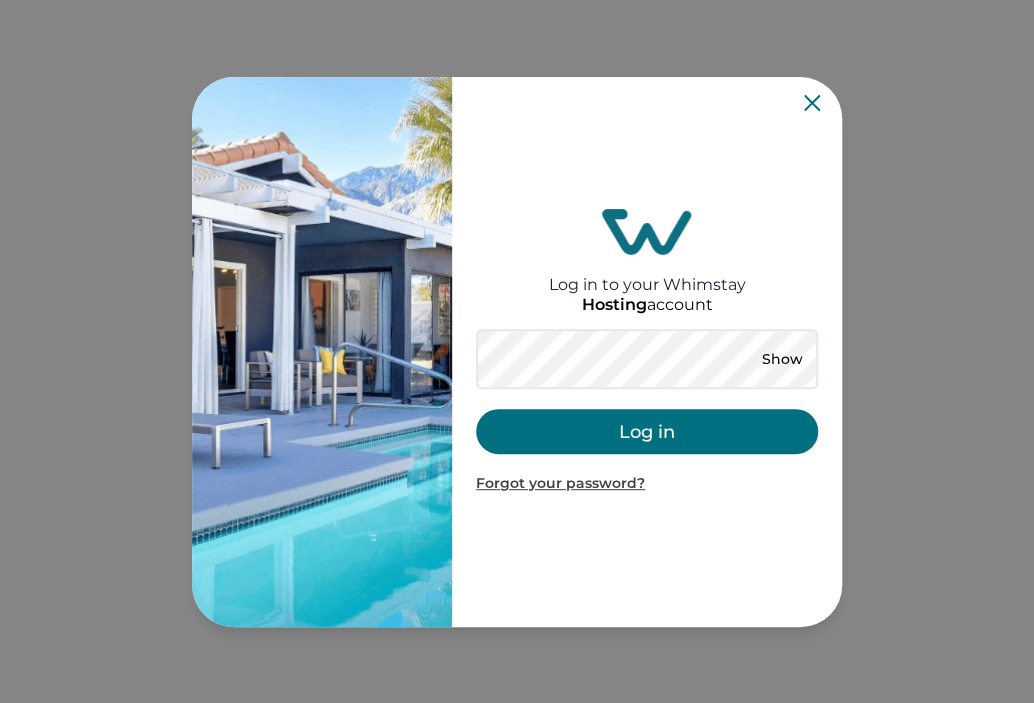click on "Log in" at bounding box center [647, 431] 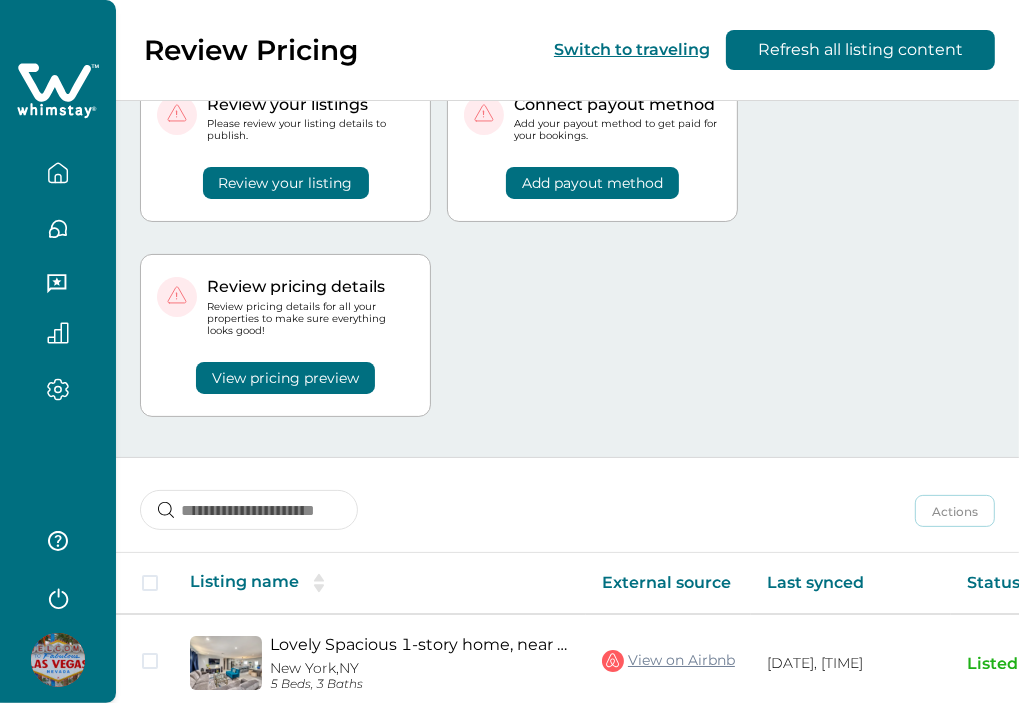 scroll, scrollTop: 200, scrollLeft: 0, axis: vertical 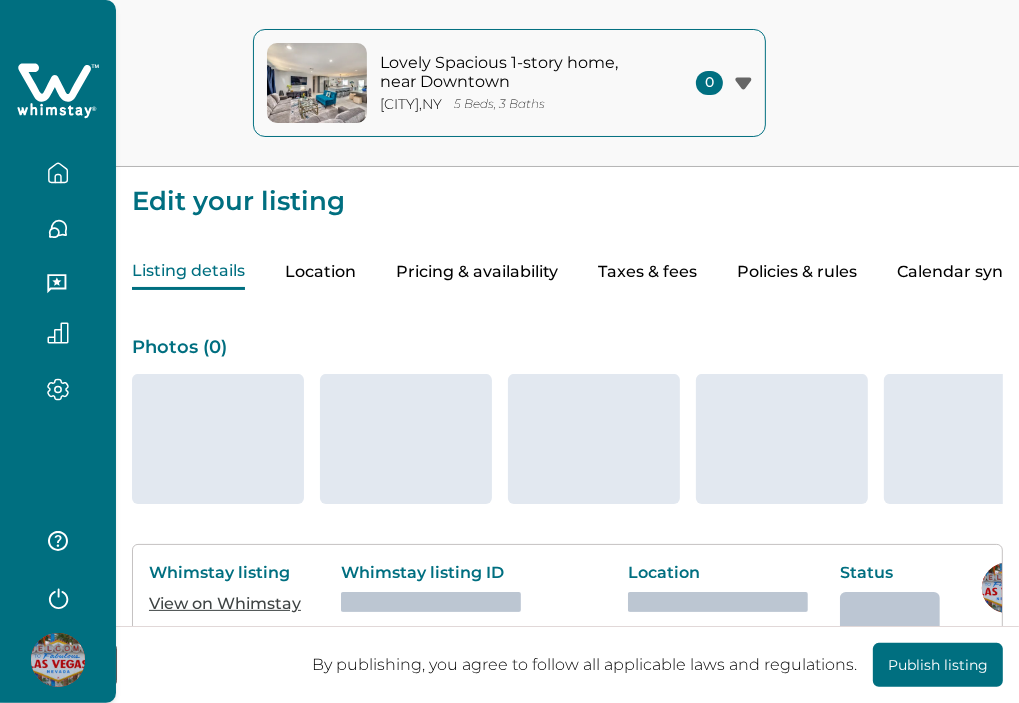 click on "Taxes & fees" at bounding box center [647, 272] 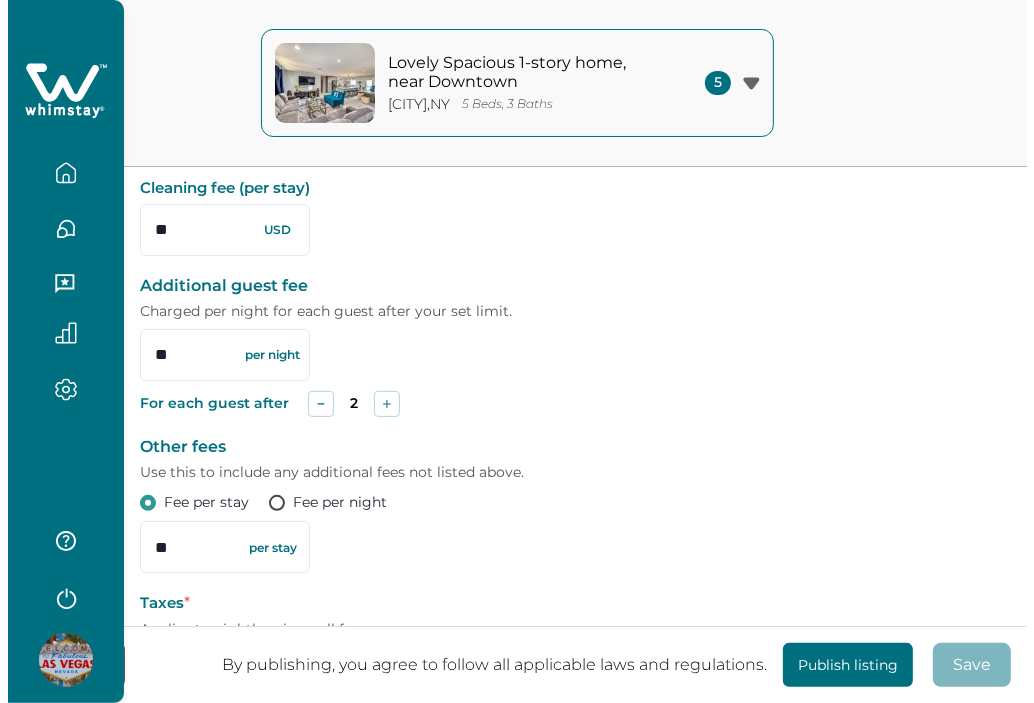 scroll, scrollTop: 411, scrollLeft: 0, axis: vertical 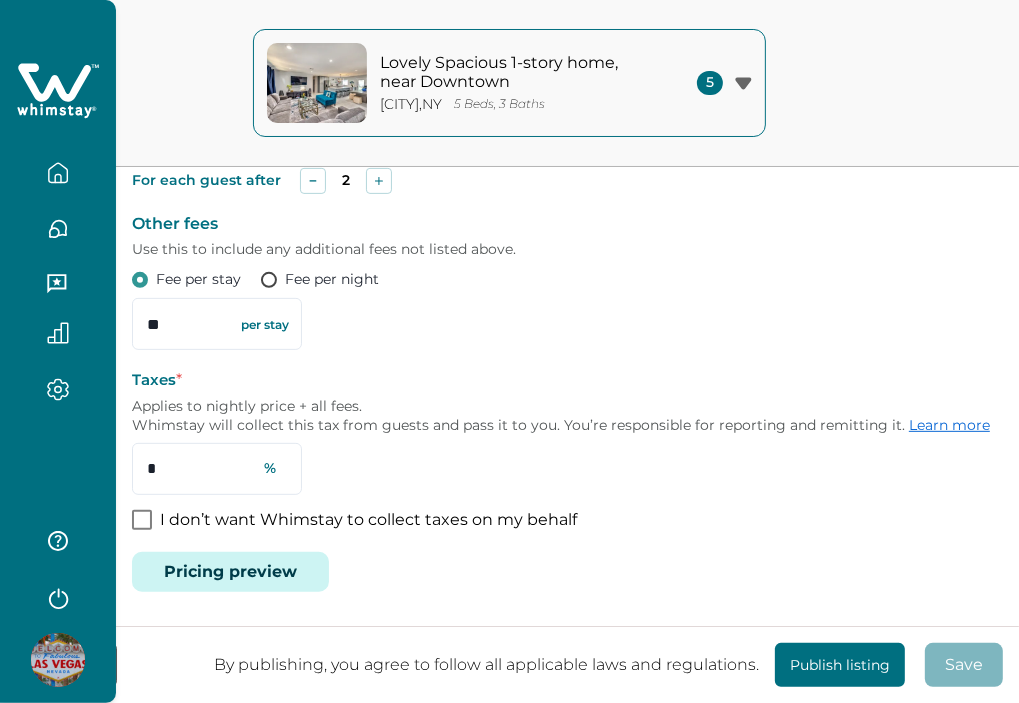 click on "Pricing preview" at bounding box center [230, 572] 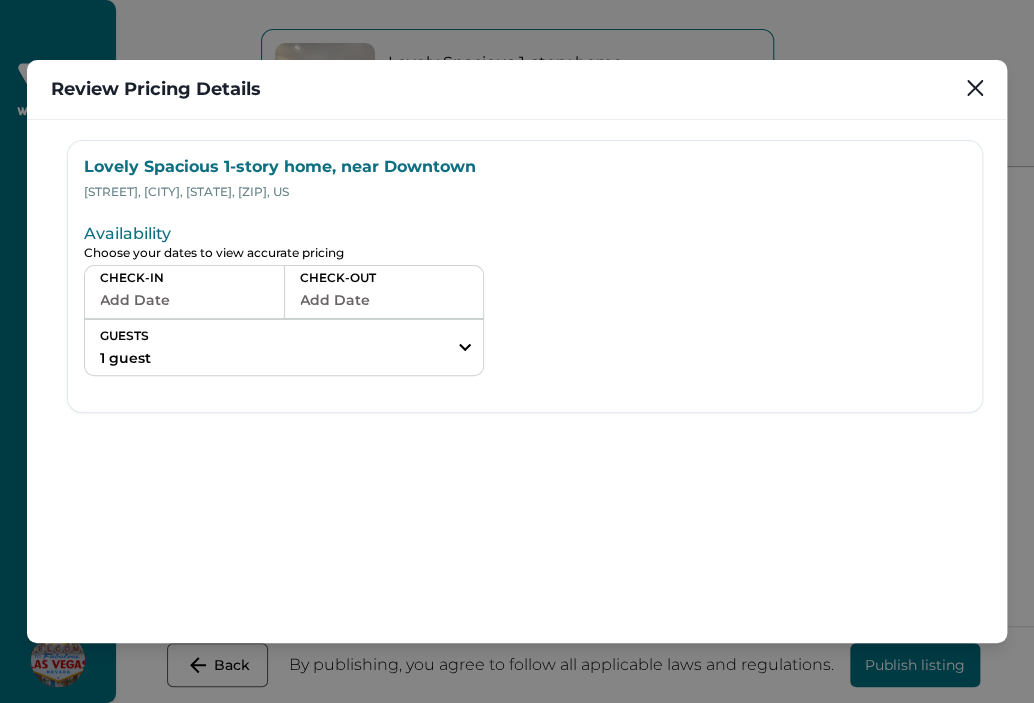 click on "Add Date" at bounding box center [184, 300] 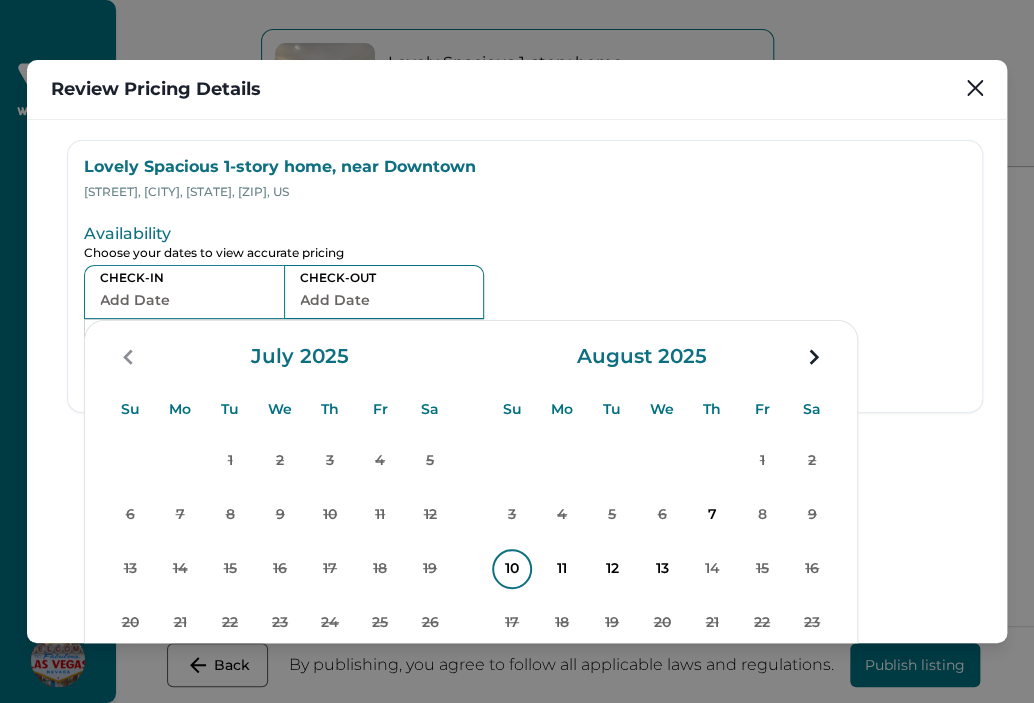 click on "10" at bounding box center [512, 569] 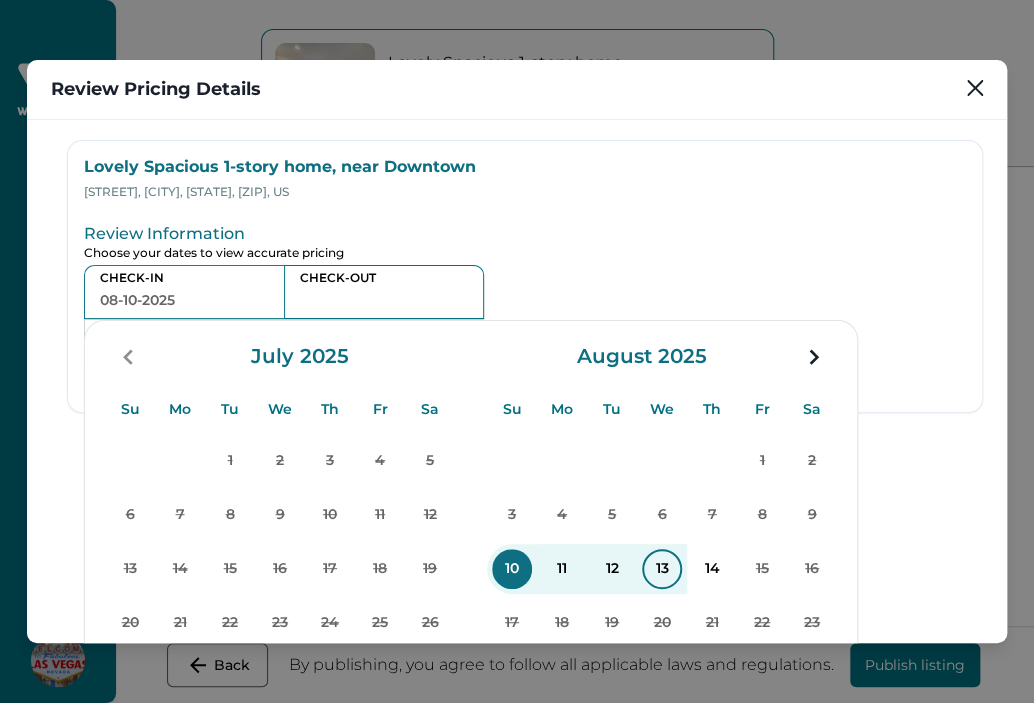 click on "13" at bounding box center (662, 569) 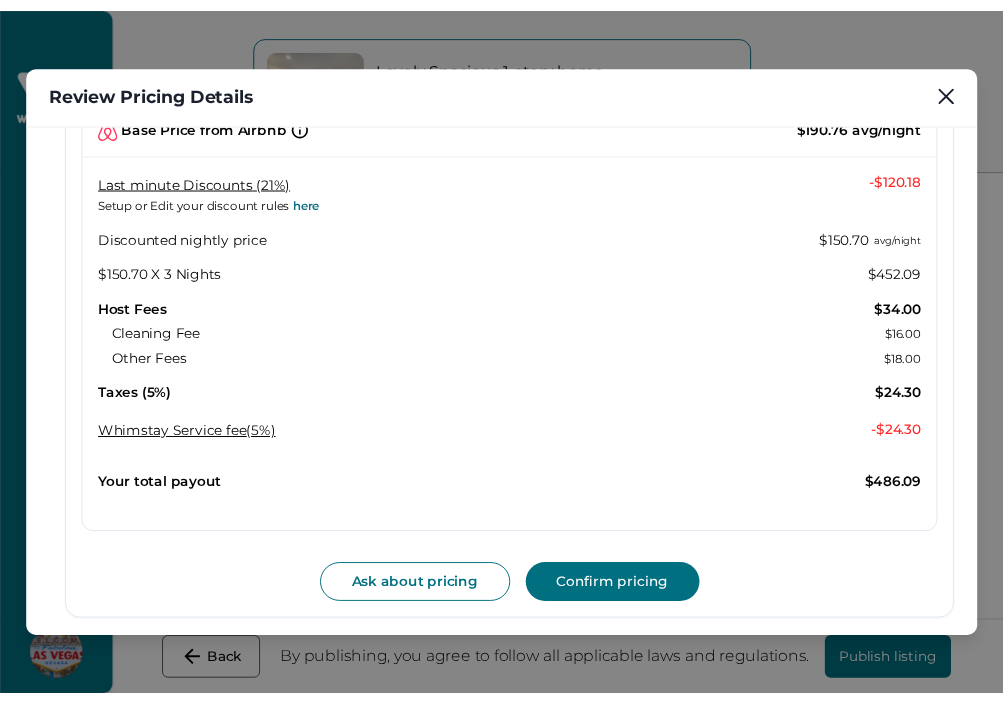 scroll, scrollTop: 532, scrollLeft: 0, axis: vertical 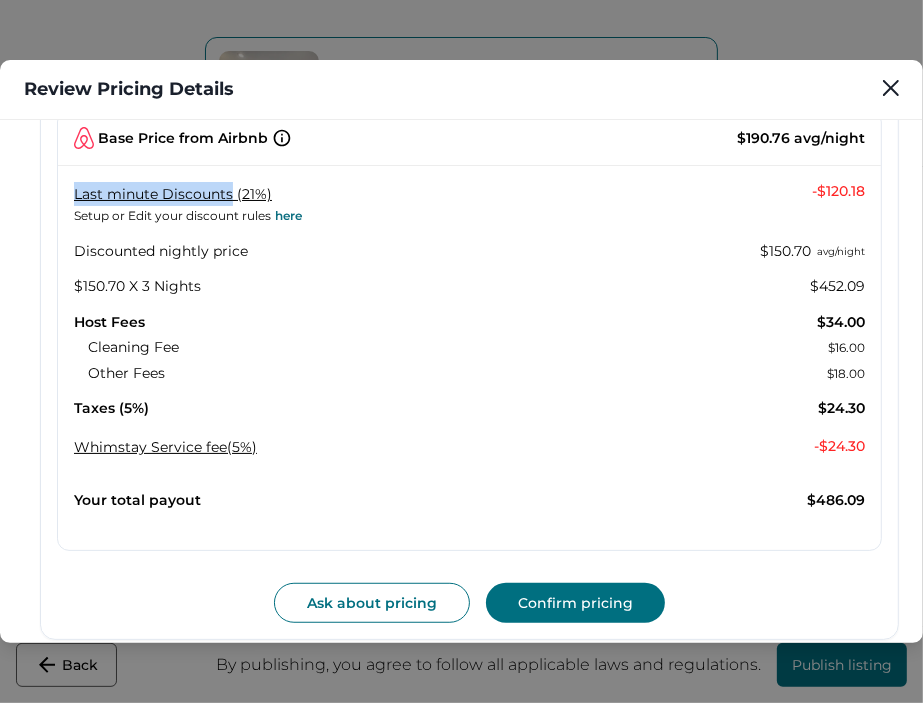 drag, startPoint x: 63, startPoint y: 195, endPoint x: 232, endPoint y: 201, distance: 169.10648 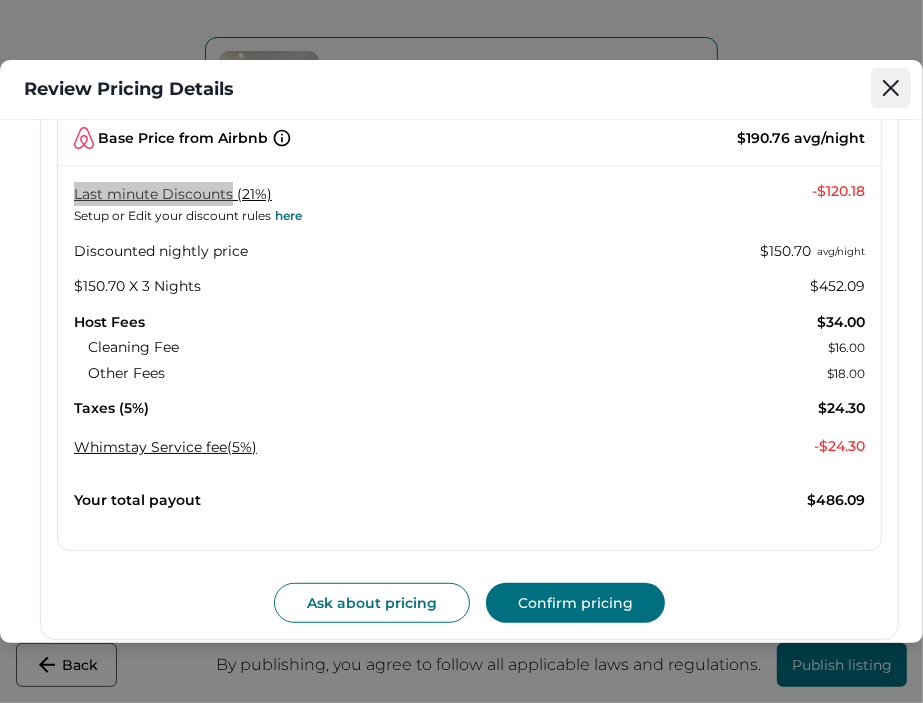 click 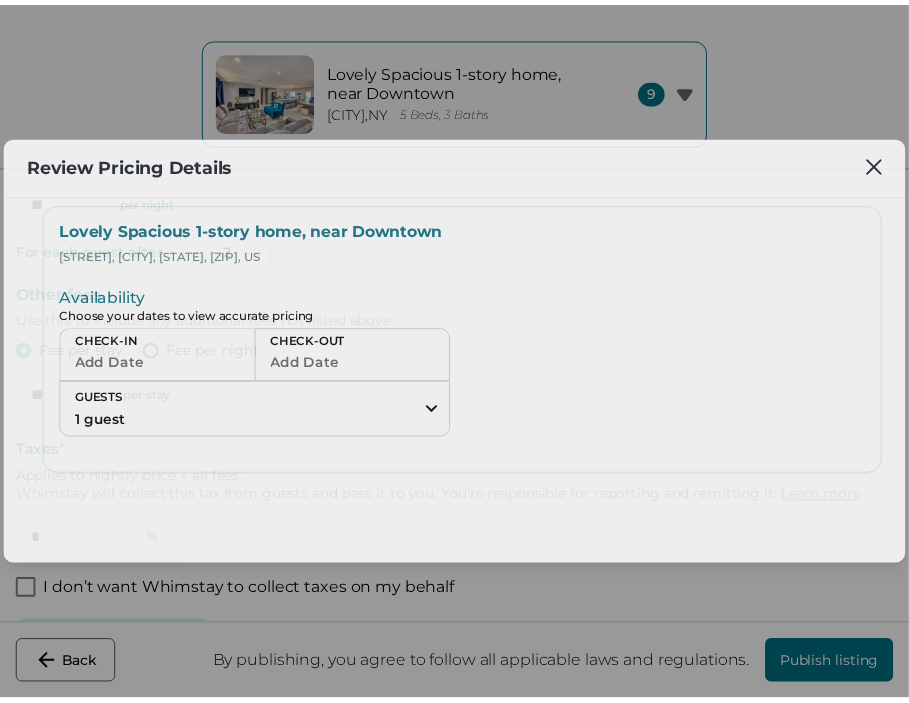 scroll, scrollTop: 68, scrollLeft: 0, axis: vertical 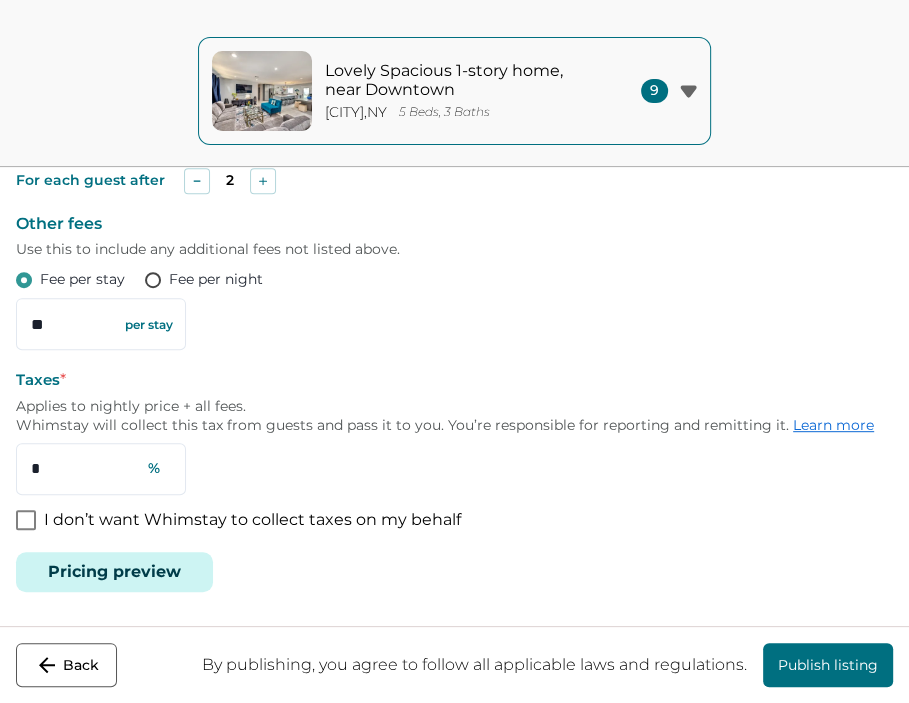 click on "Pricing preview" at bounding box center (114, 572) 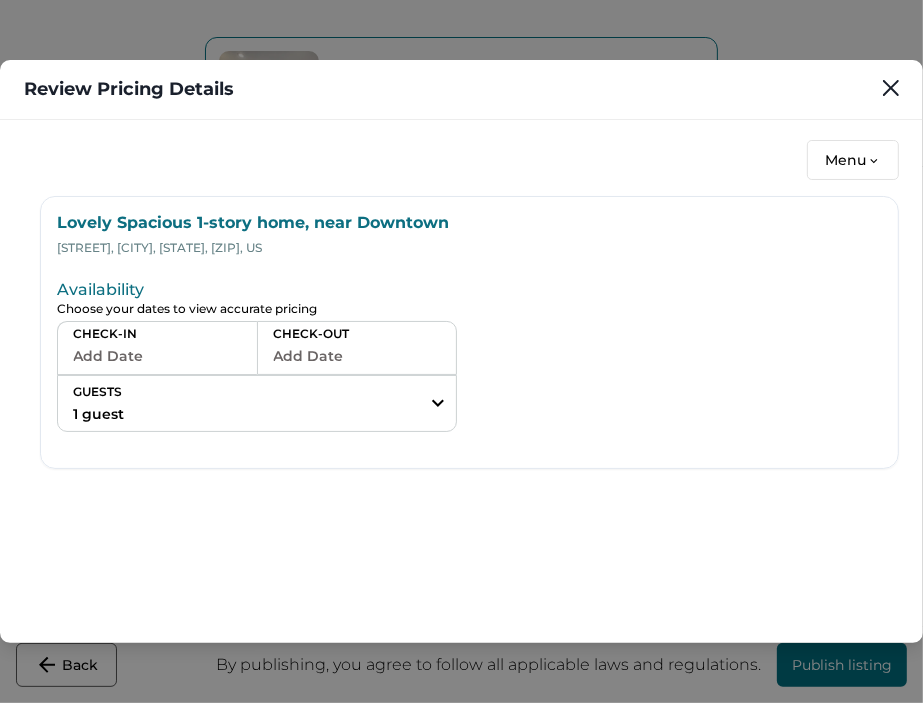 click on "Add Date" at bounding box center (157, 356) 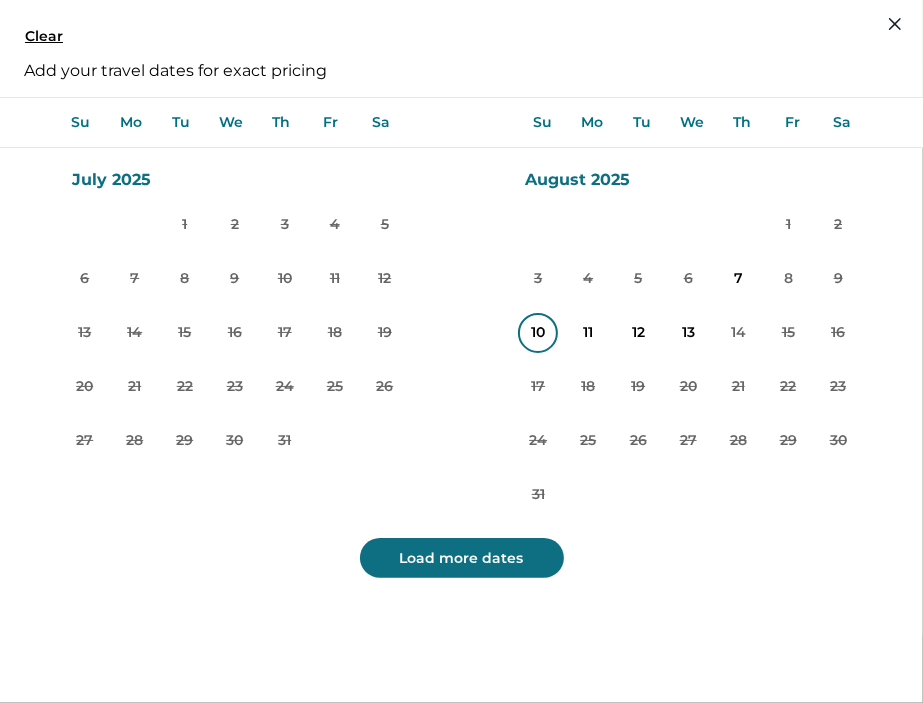 click on "10" at bounding box center [538, 333] 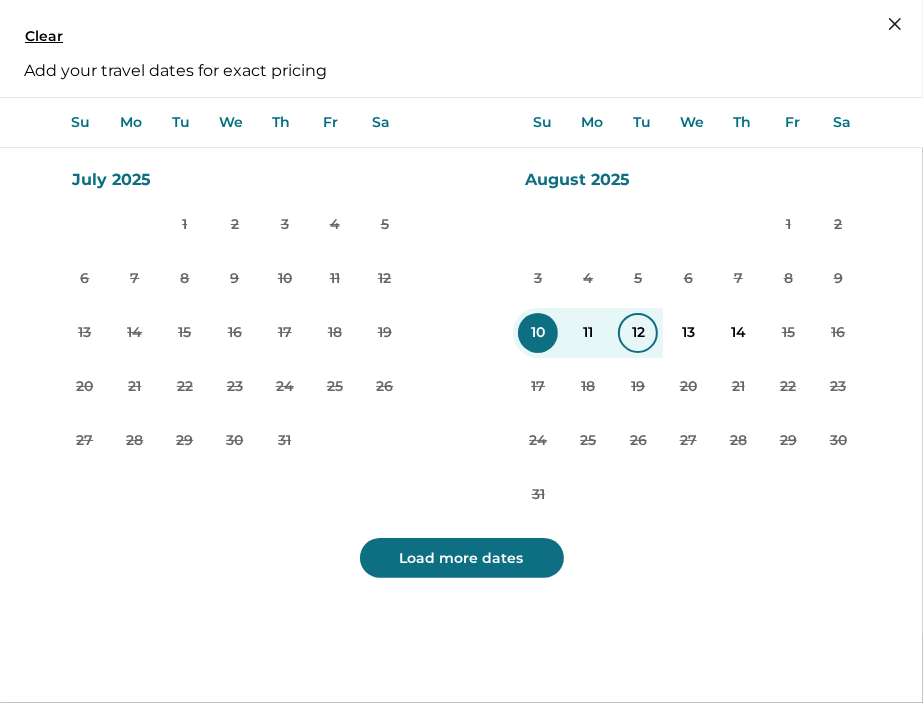 click on "12" at bounding box center [638, 333] 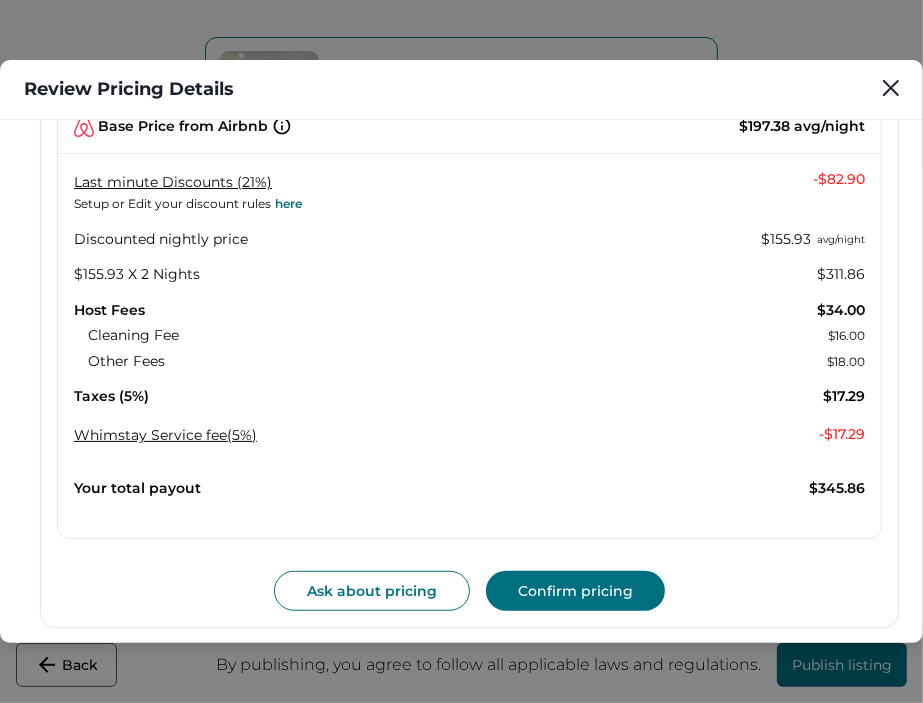 scroll, scrollTop: 607, scrollLeft: 0, axis: vertical 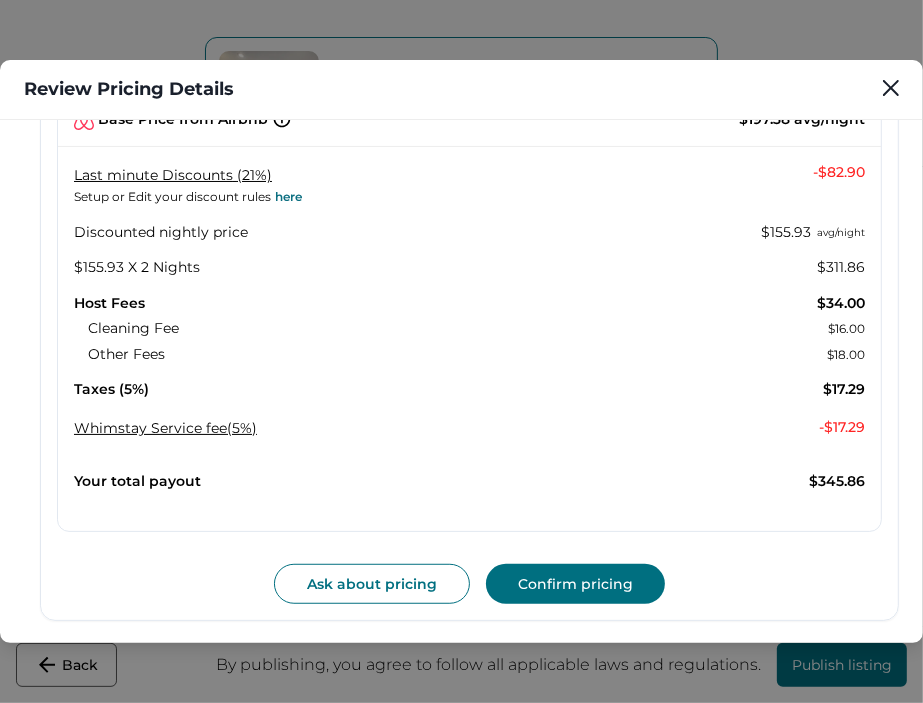 type 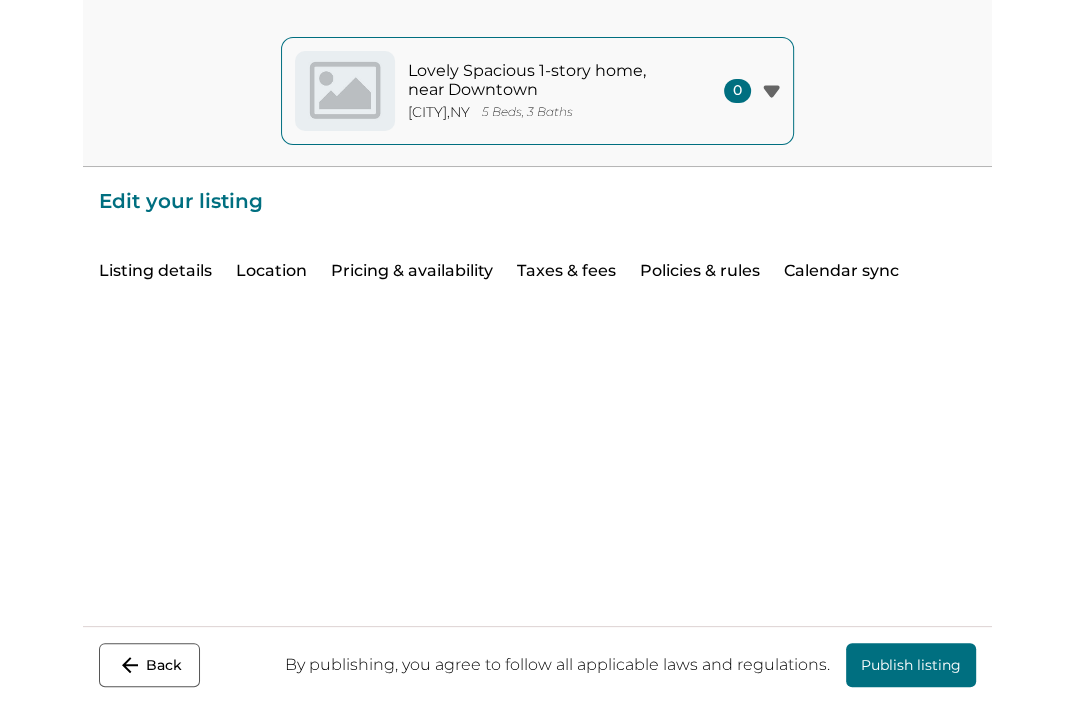 scroll, scrollTop: 0, scrollLeft: 0, axis: both 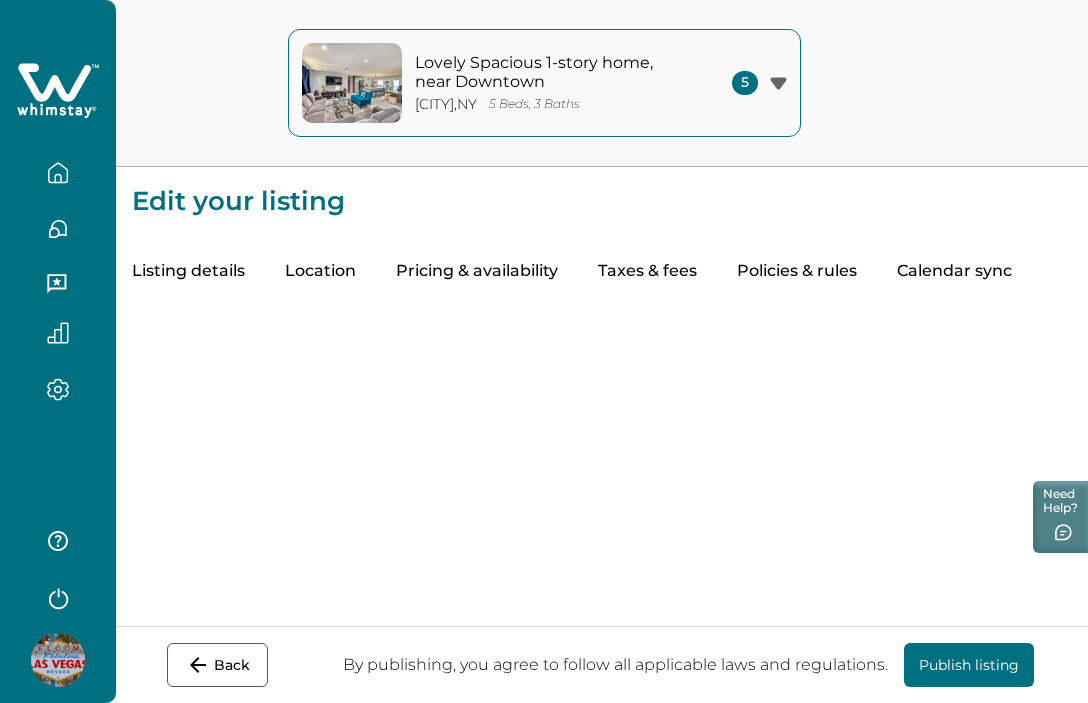 click 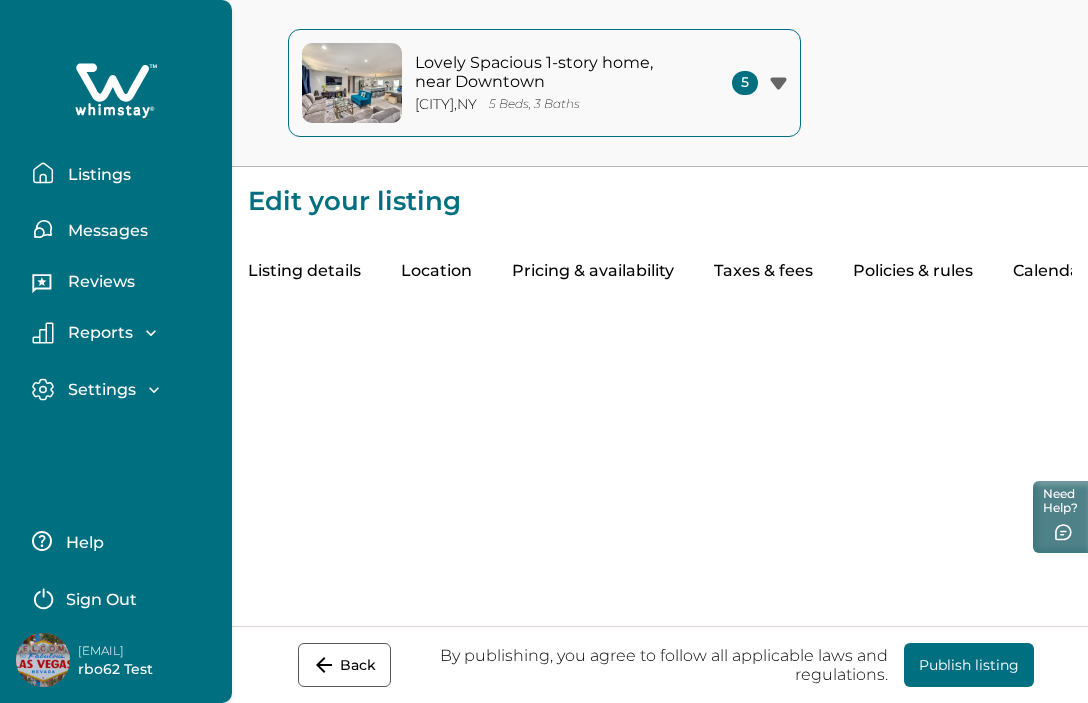 click on "Listings" at bounding box center [96, 175] 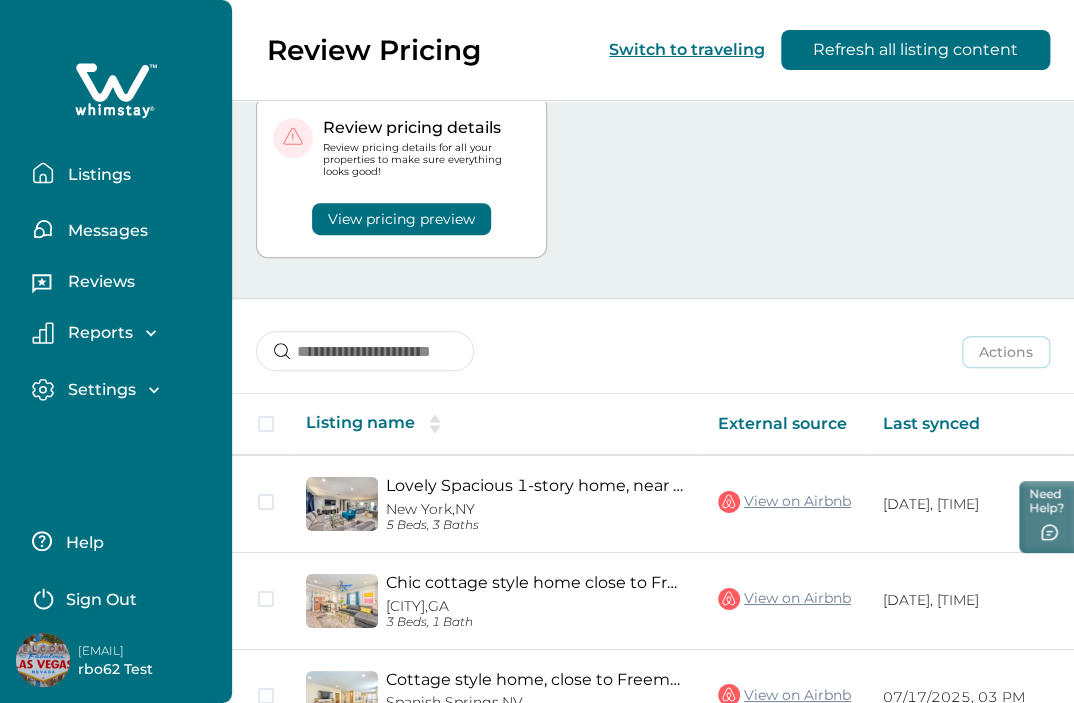 scroll, scrollTop: 500, scrollLeft: 0, axis: vertical 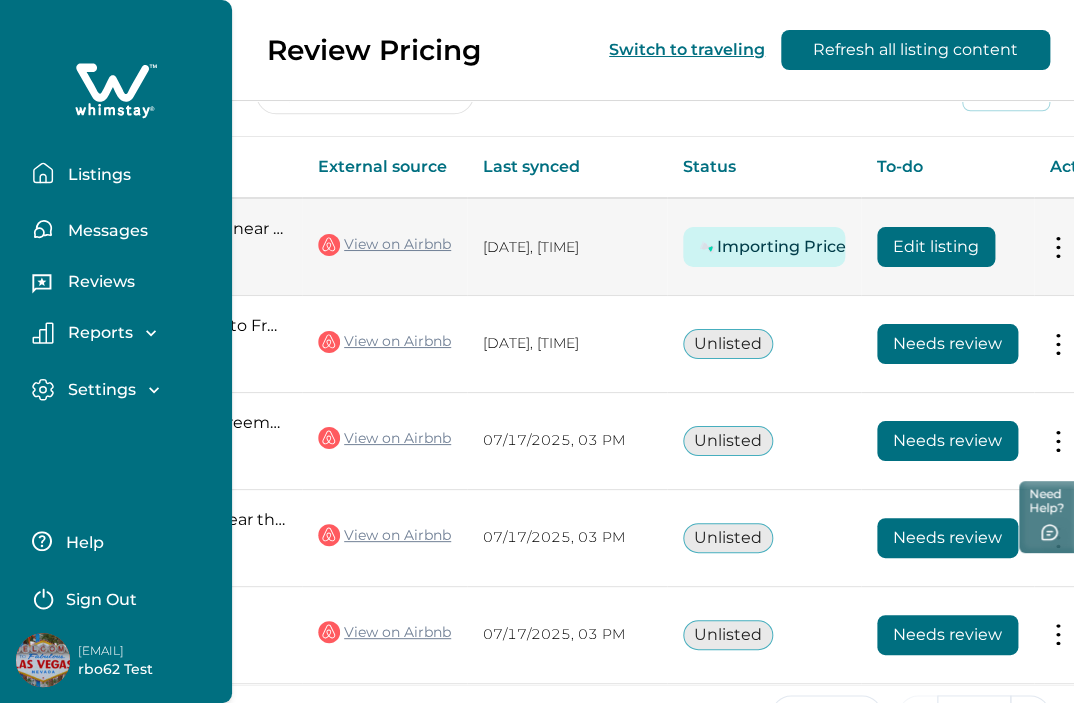 click on "Edit listing" at bounding box center [936, 247] 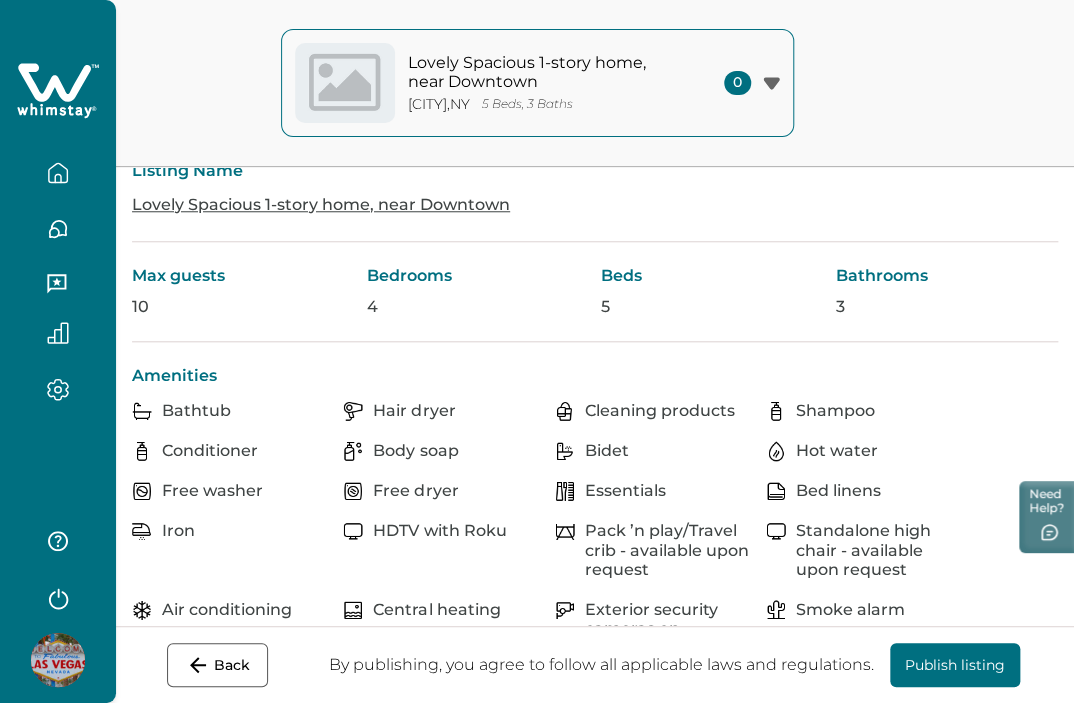 click on "Listing details Location Pricing & availability Taxes & fees Policies & rules Calendar sync" at bounding box center [595, -248] 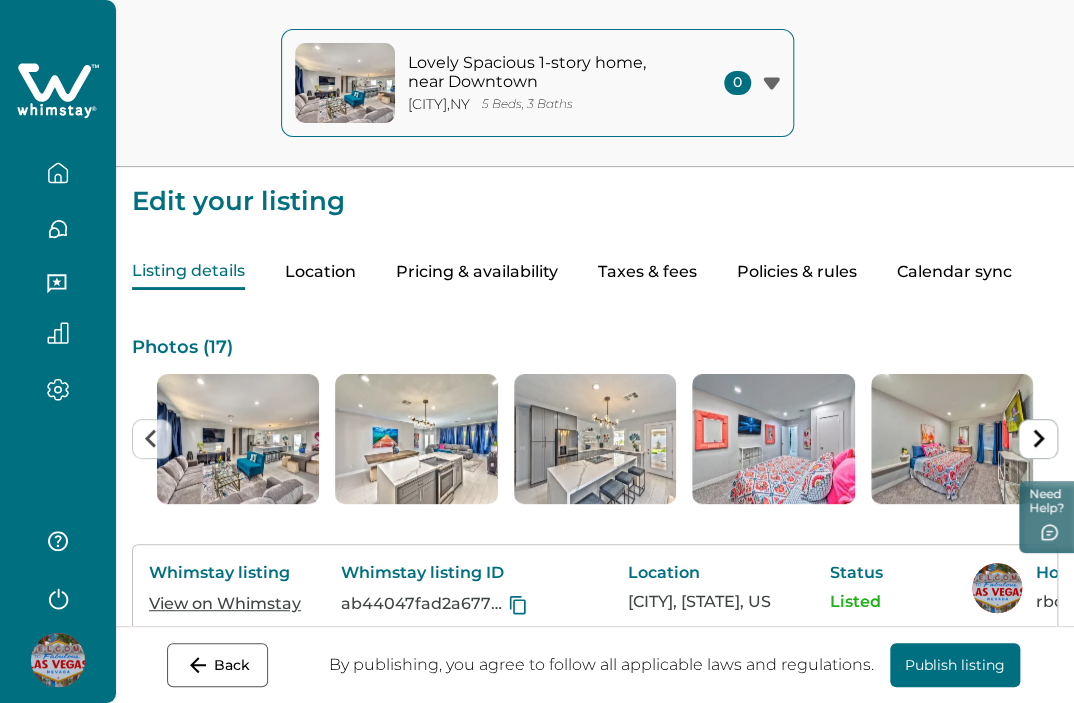 click on "Taxes & fees" at bounding box center [647, 272] 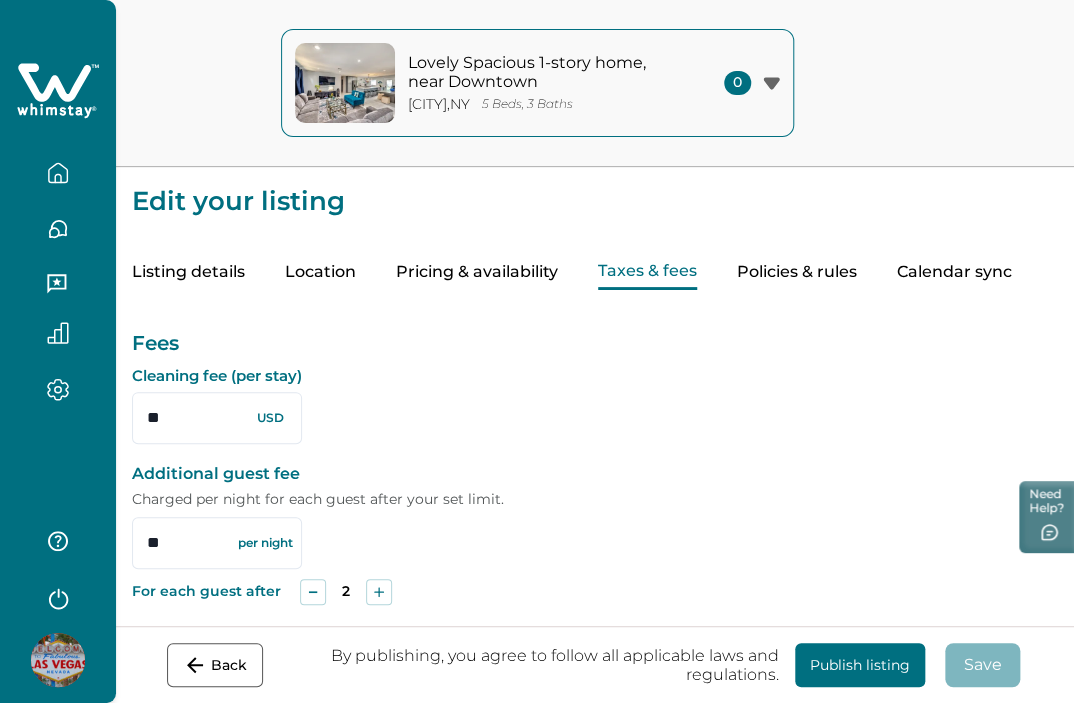 type on "**" 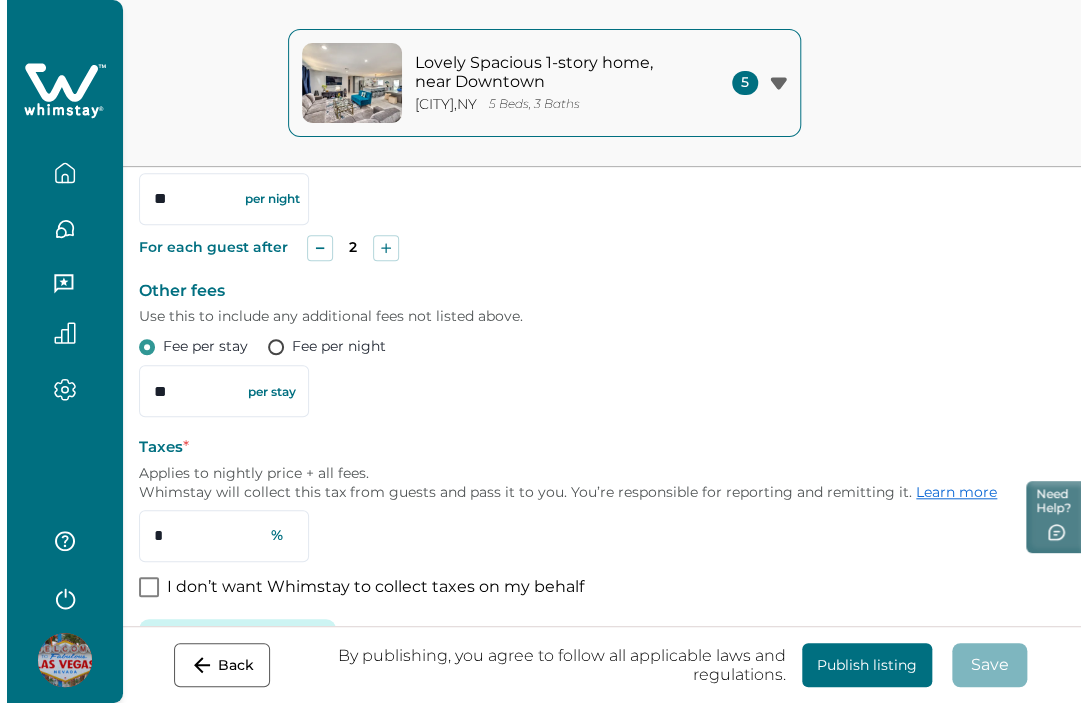 scroll, scrollTop: 411, scrollLeft: 0, axis: vertical 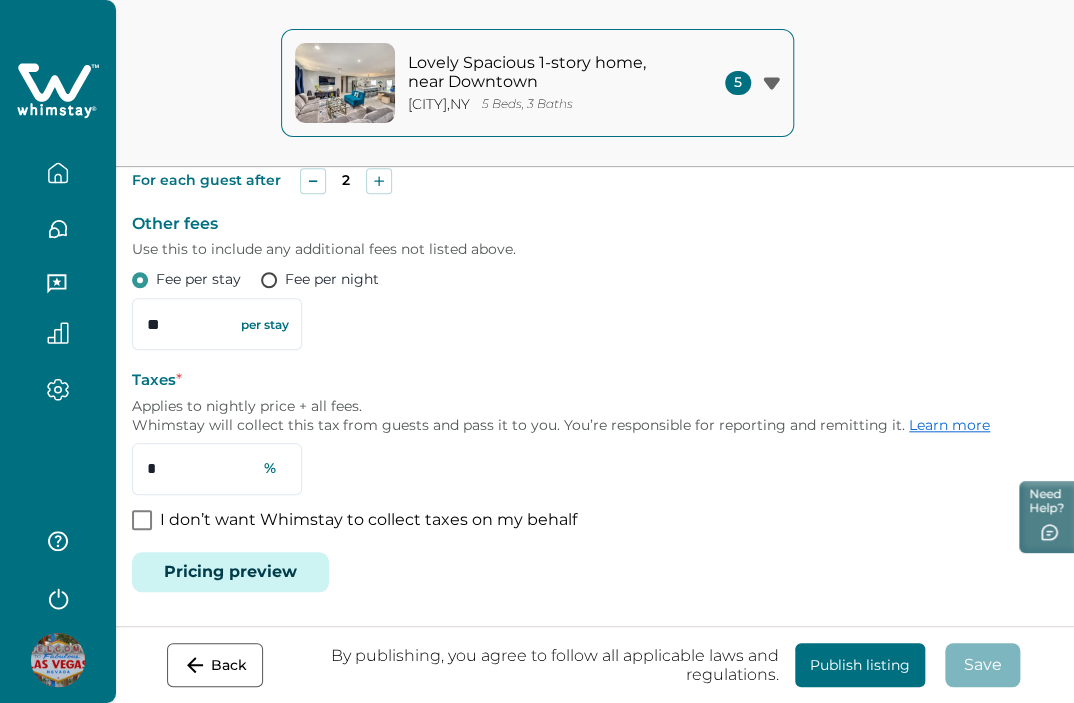 click on "Pricing preview" at bounding box center (230, 572) 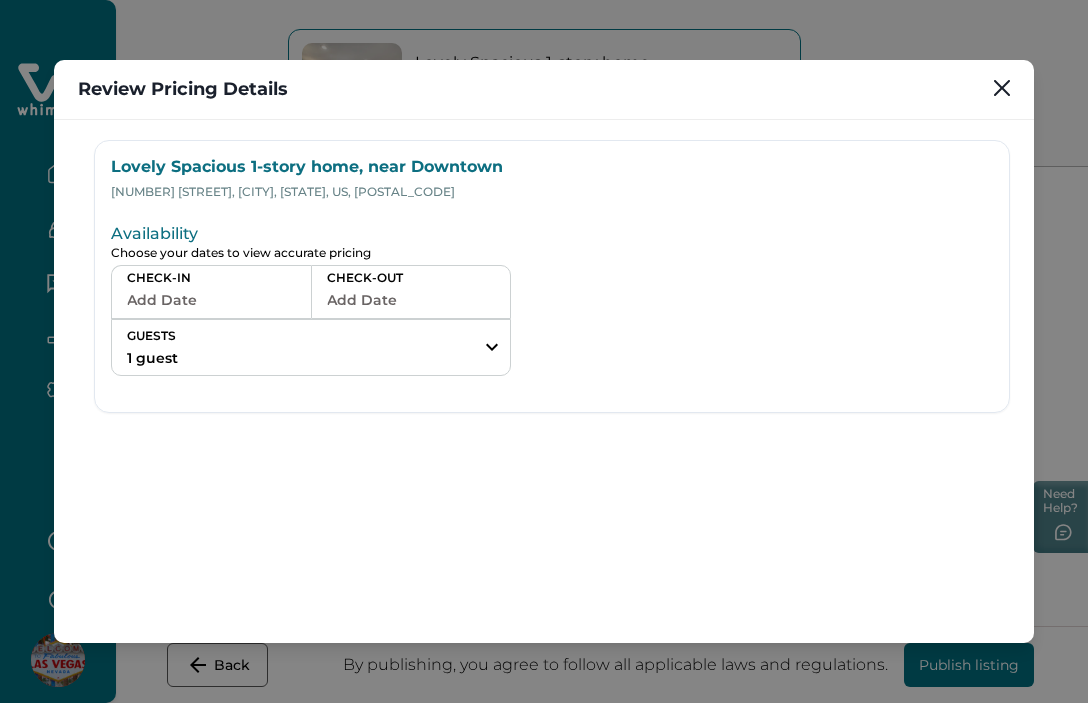 click on "Add Date" at bounding box center (211, 300) 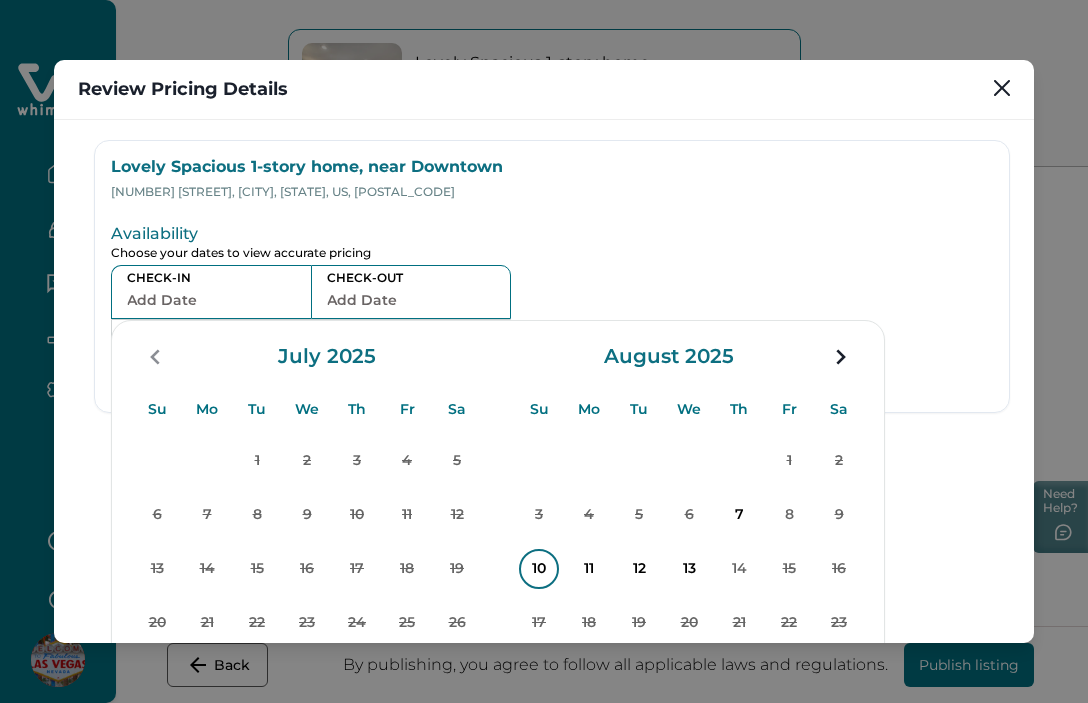 click on "10" at bounding box center [539, 569] 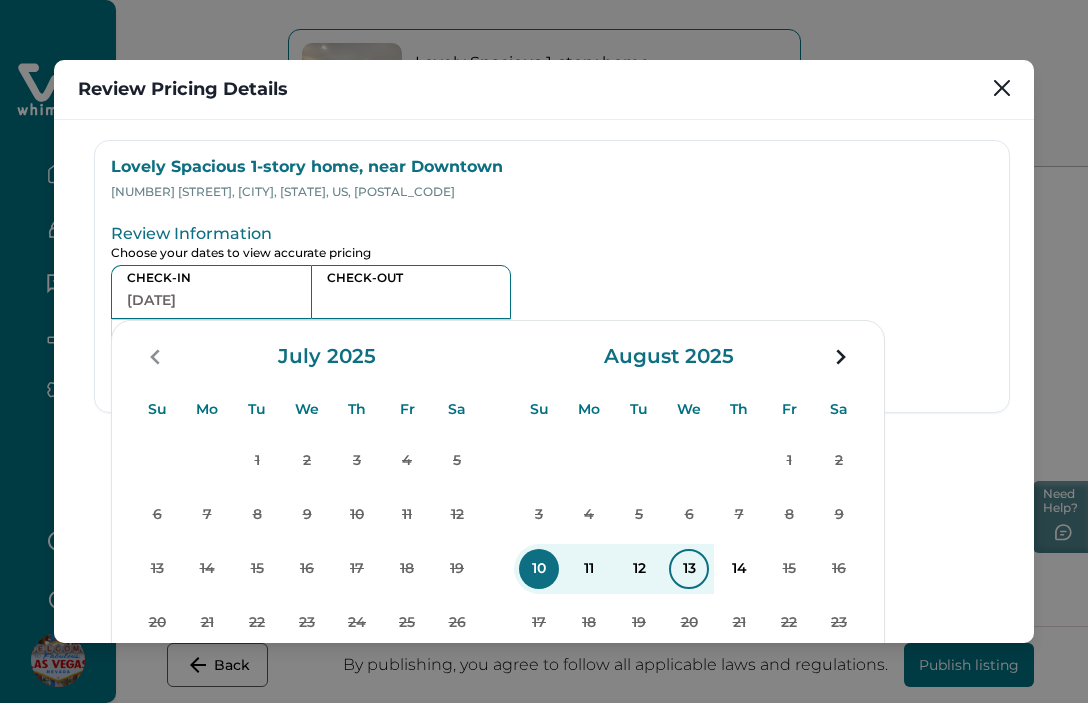 click on "13" at bounding box center [689, 569] 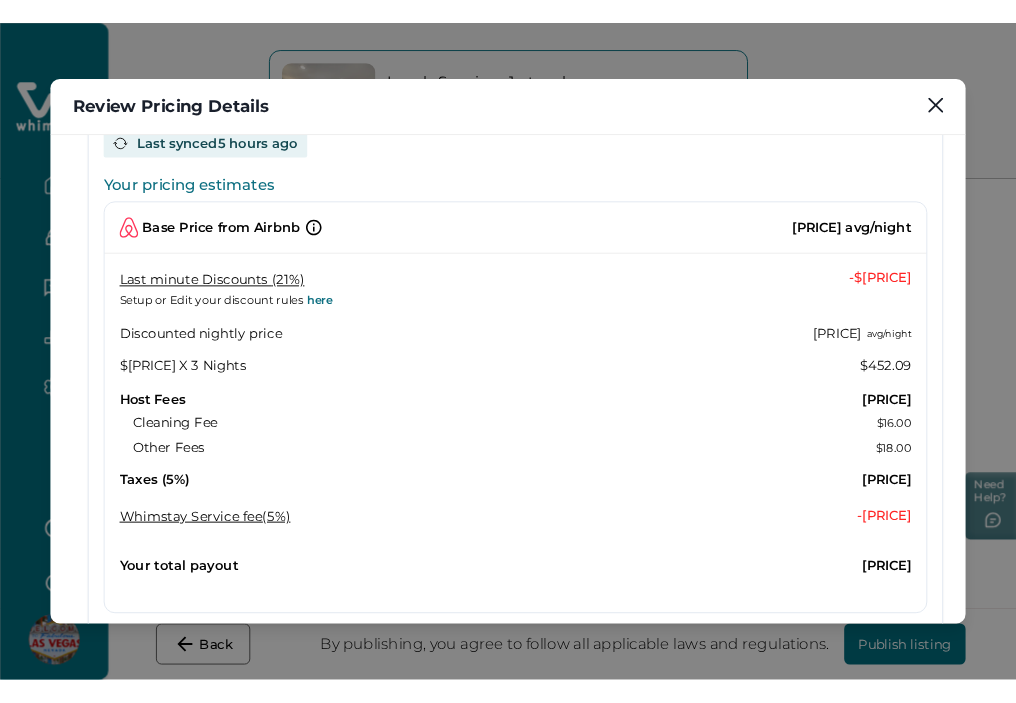scroll, scrollTop: 432, scrollLeft: 0, axis: vertical 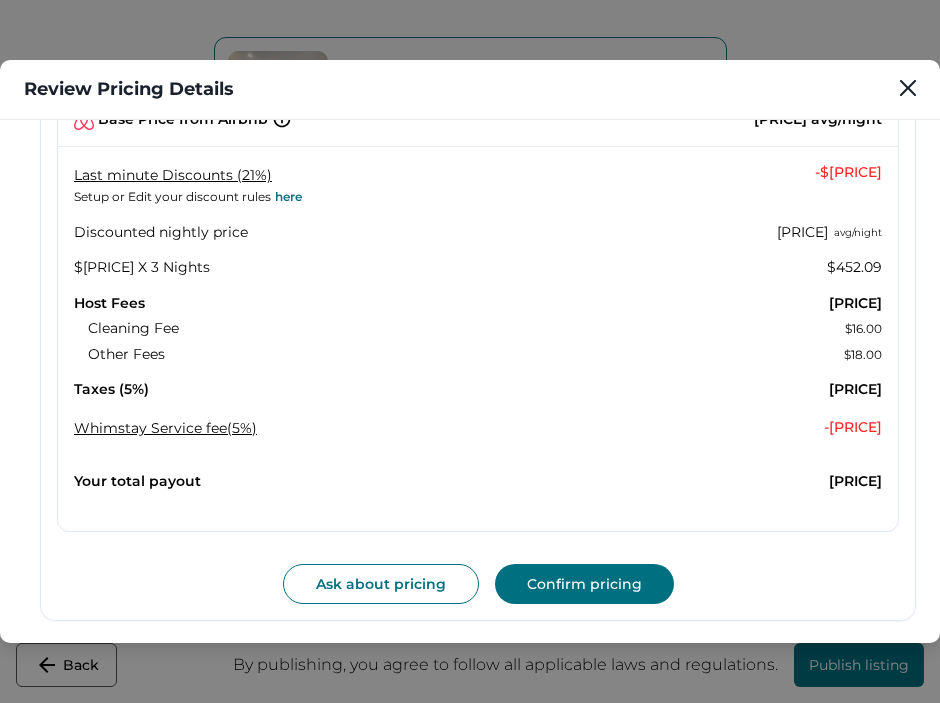 click on "Confirm pricing" at bounding box center [584, 584] 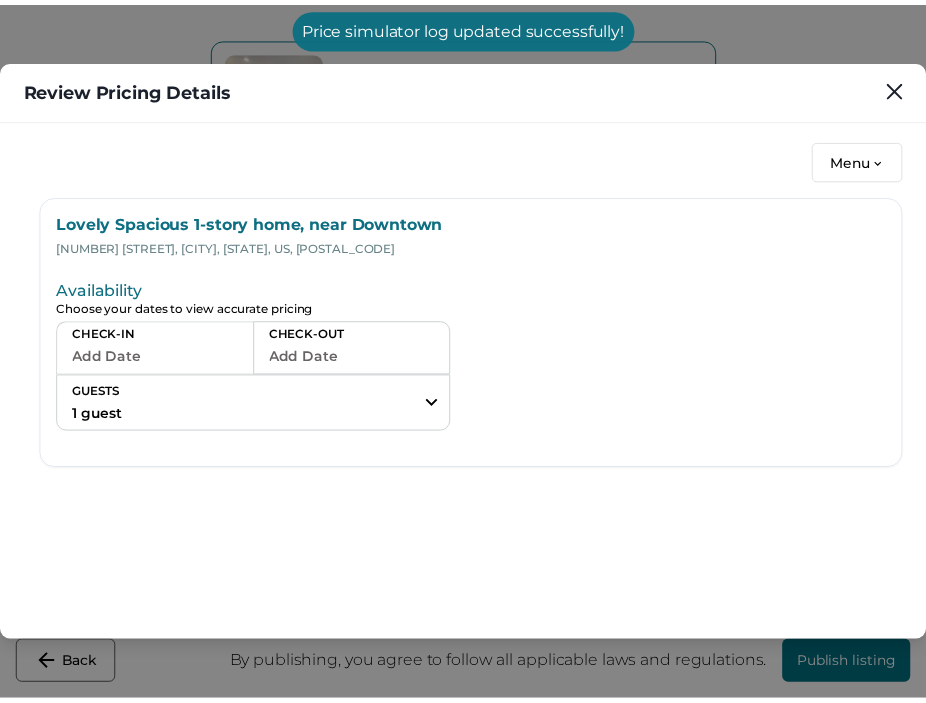 scroll, scrollTop: 0, scrollLeft: 0, axis: both 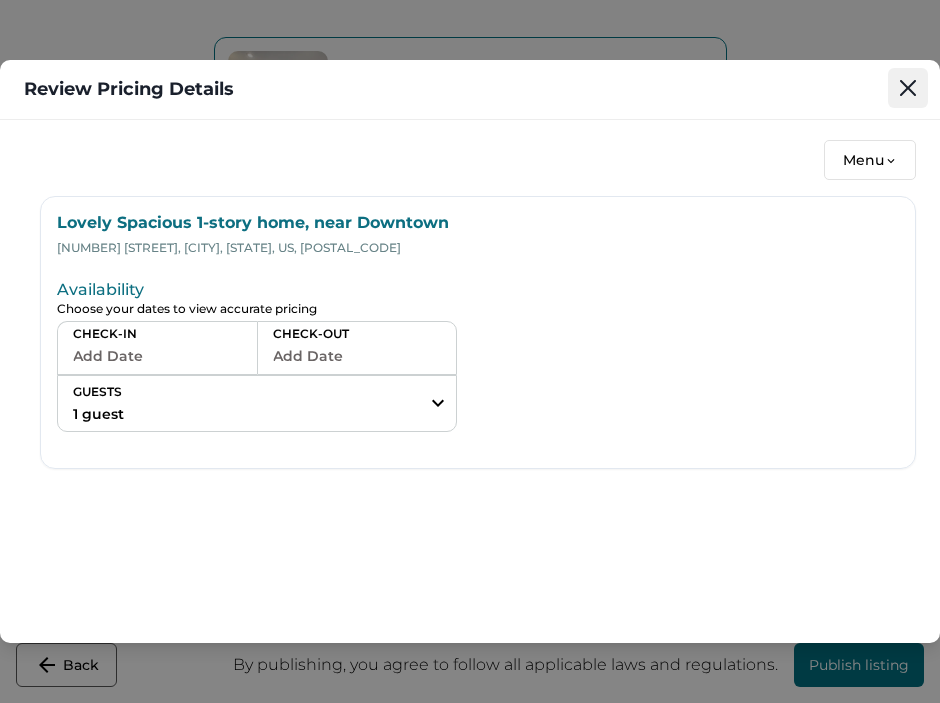 click 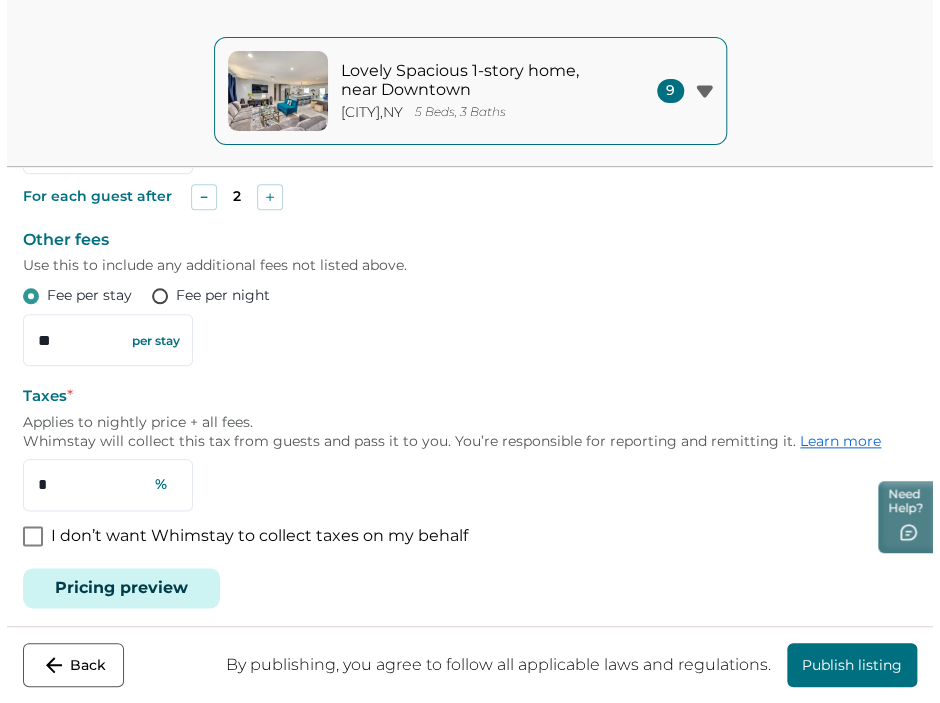 scroll, scrollTop: 411, scrollLeft: 0, axis: vertical 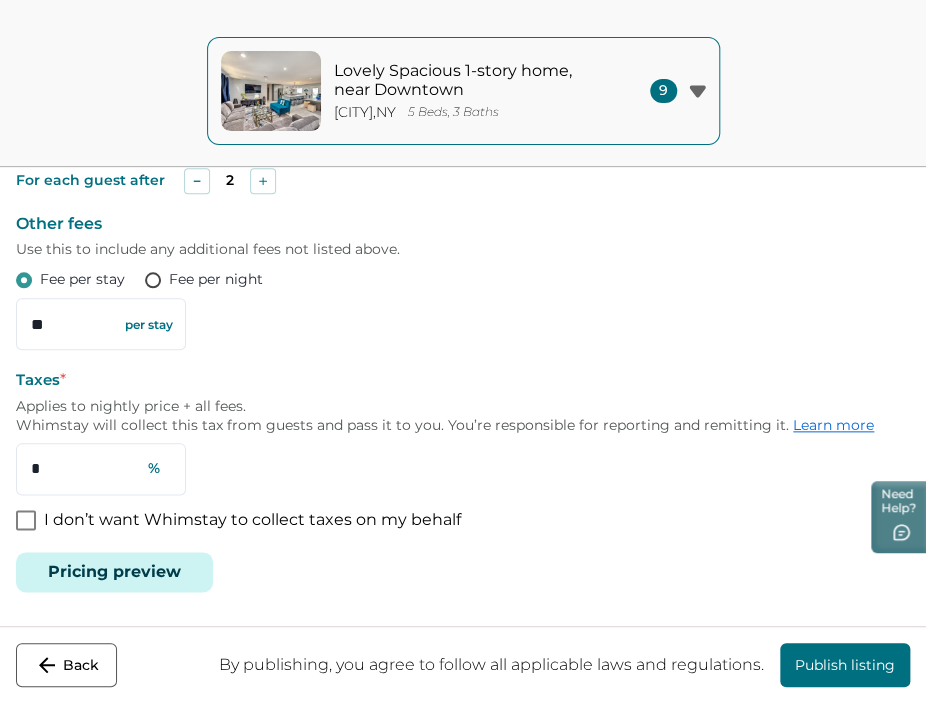 click on "Pricing preview" at bounding box center [114, 572] 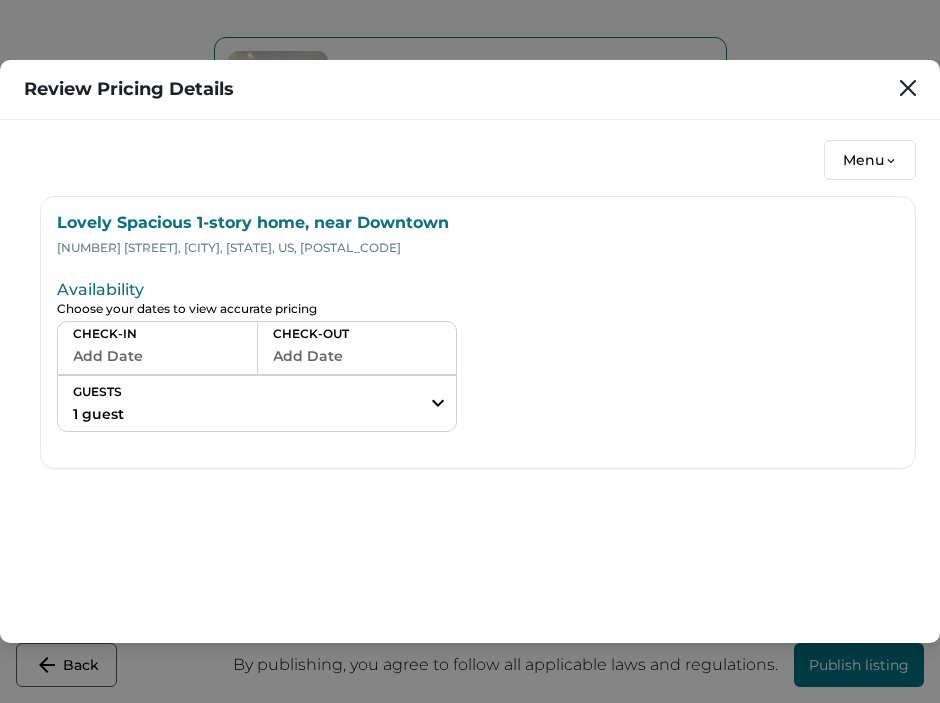 click on "Add Date" at bounding box center (157, 356) 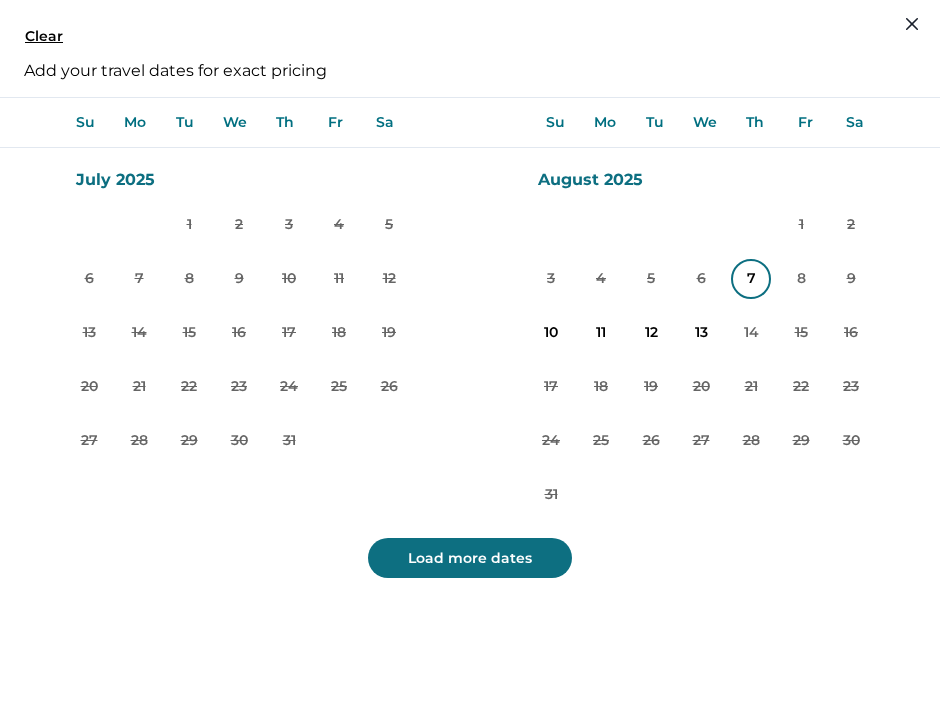 click on "7" at bounding box center [751, 279] 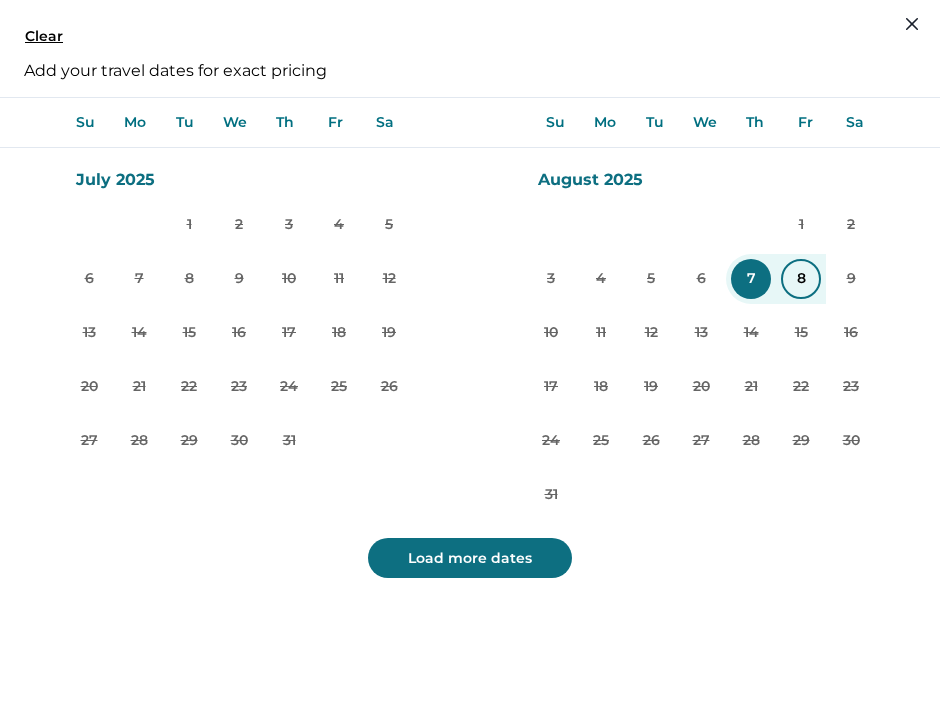 click on "8" at bounding box center [801, 279] 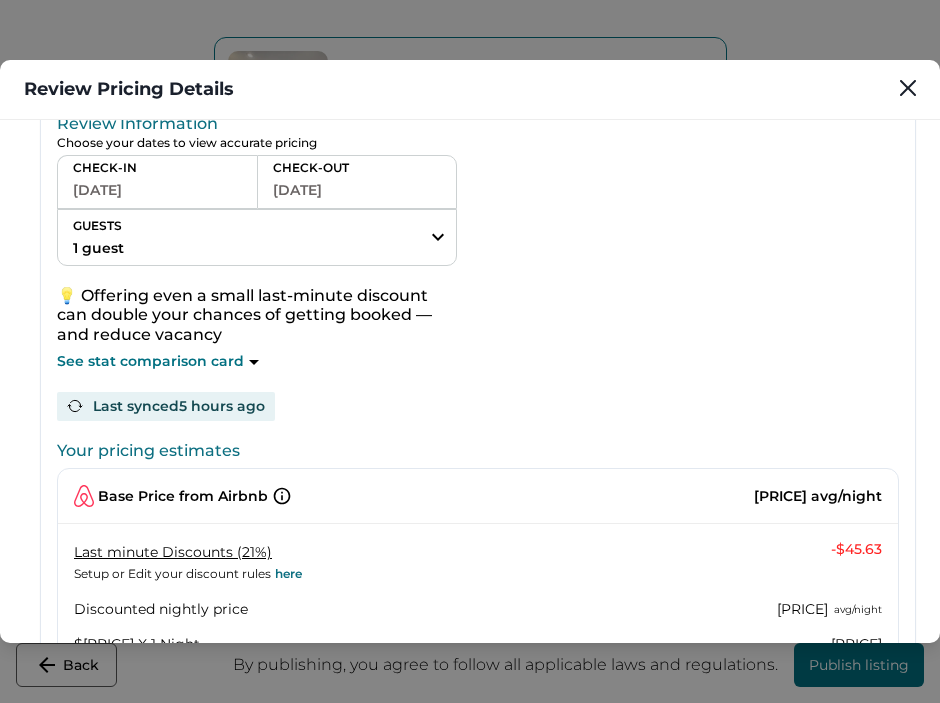 scroll, scrollTop: 0, scrollLeft: 0, axis: both 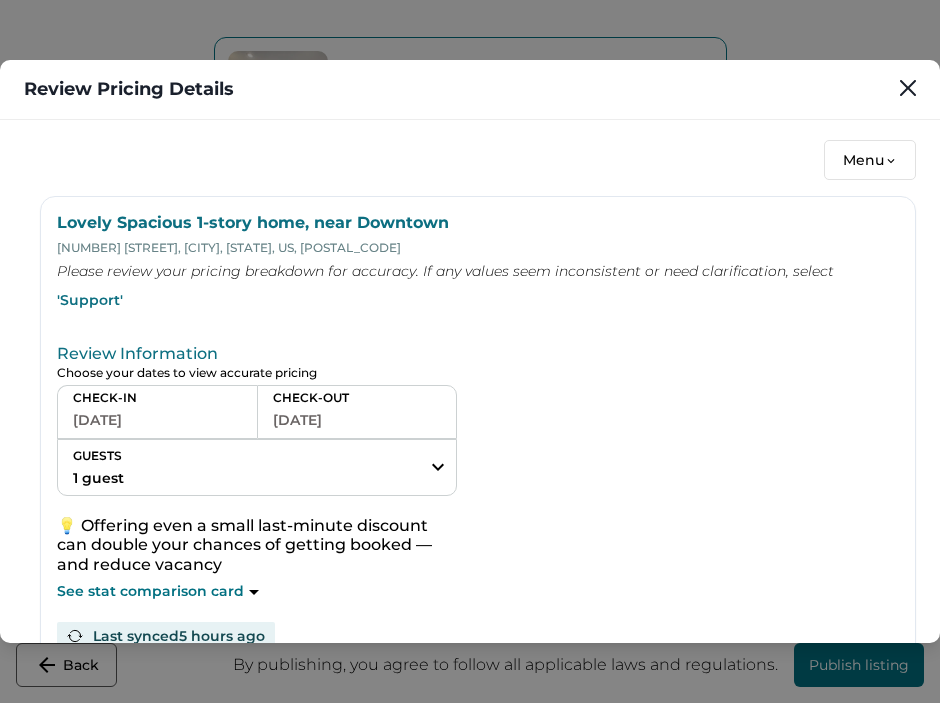 click on "[DATE]" at bounding box center [157, 420] 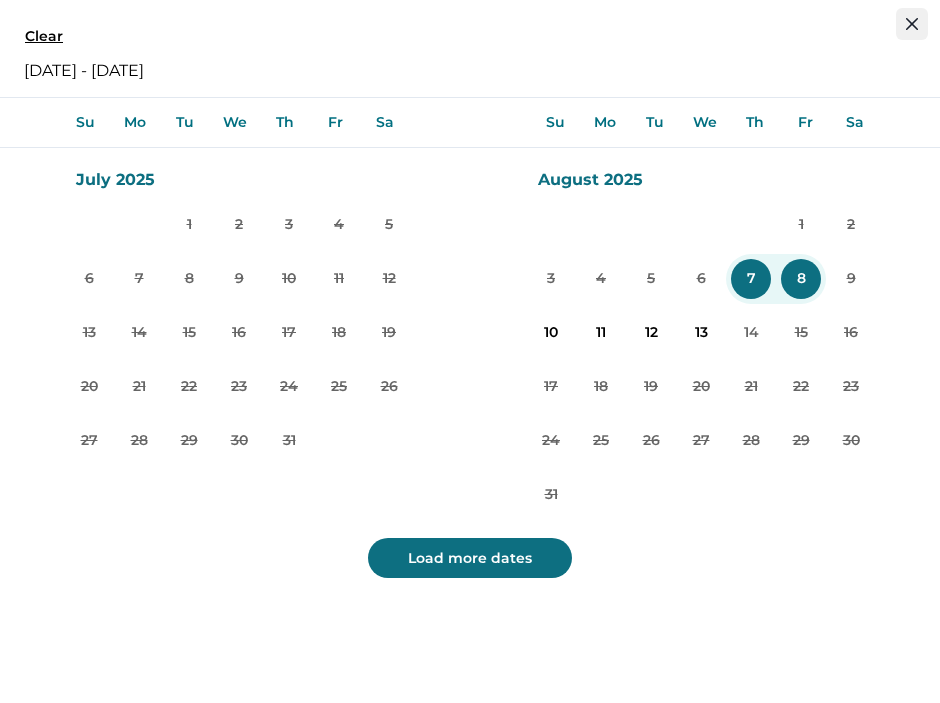 click 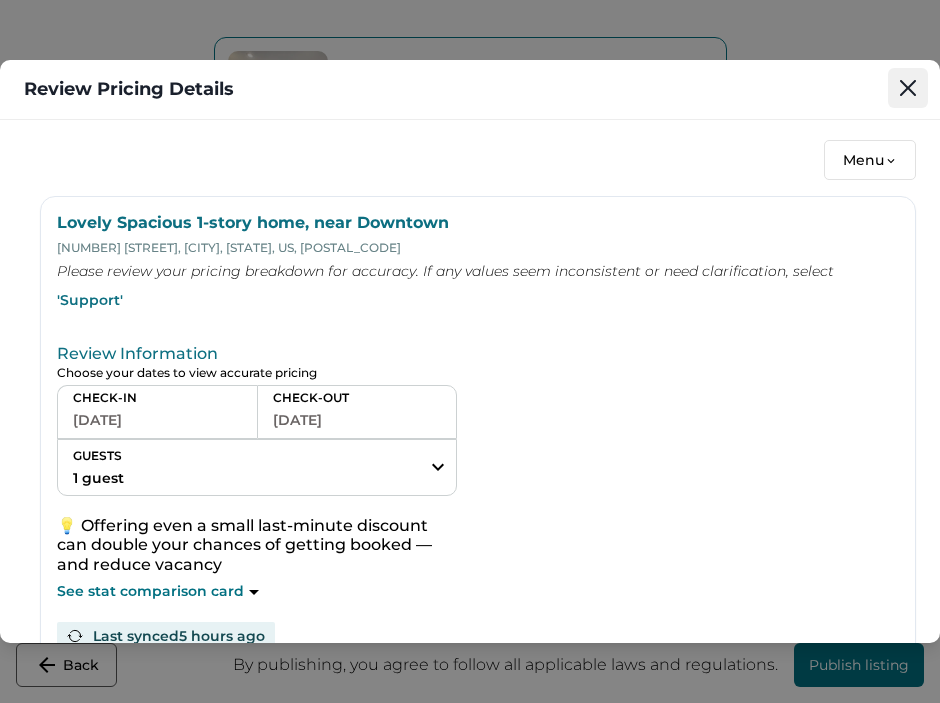 click at bounding box center (908, 88) 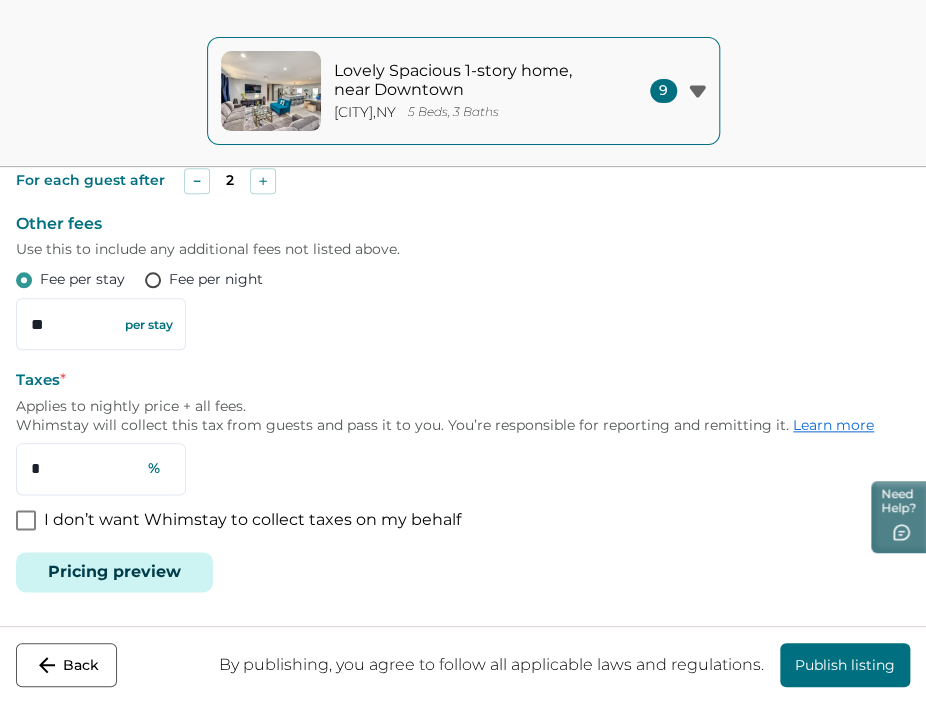 click on "Pricing preview" at bounding box center (114, 572) 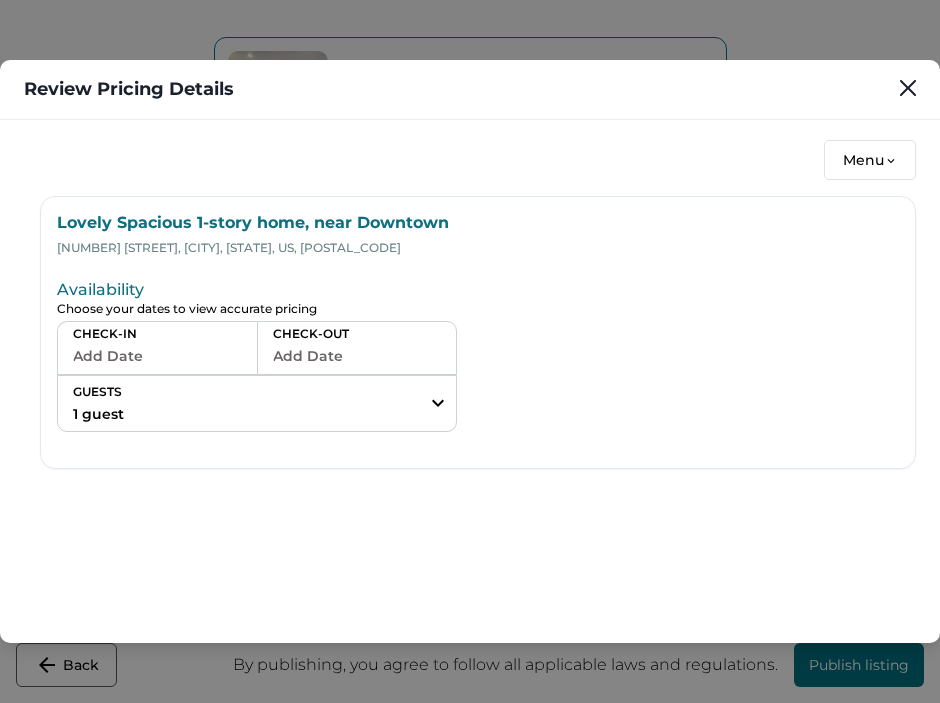 click on "Add Date" at bounding box center (157, 356) 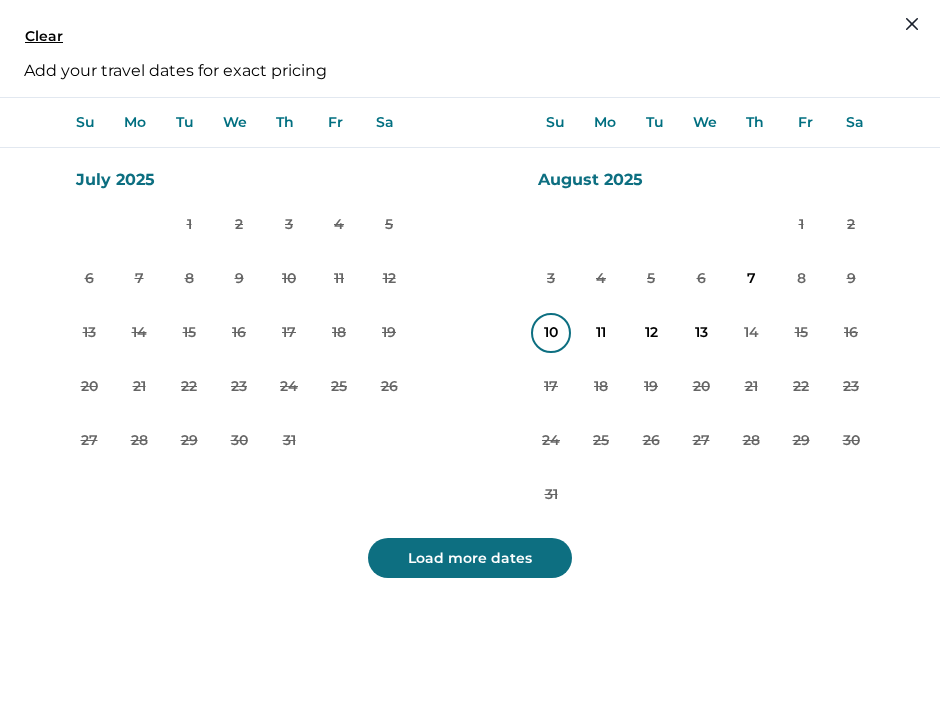 click on "10" at bounding box center [551, 333] 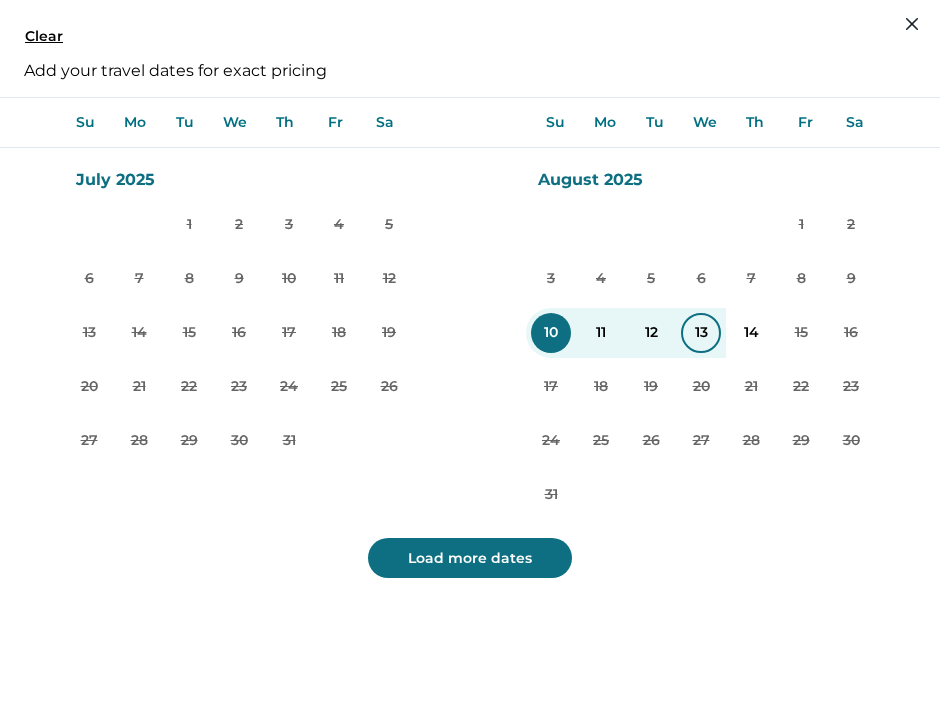 click on "13" at bounding box center [701, 333] 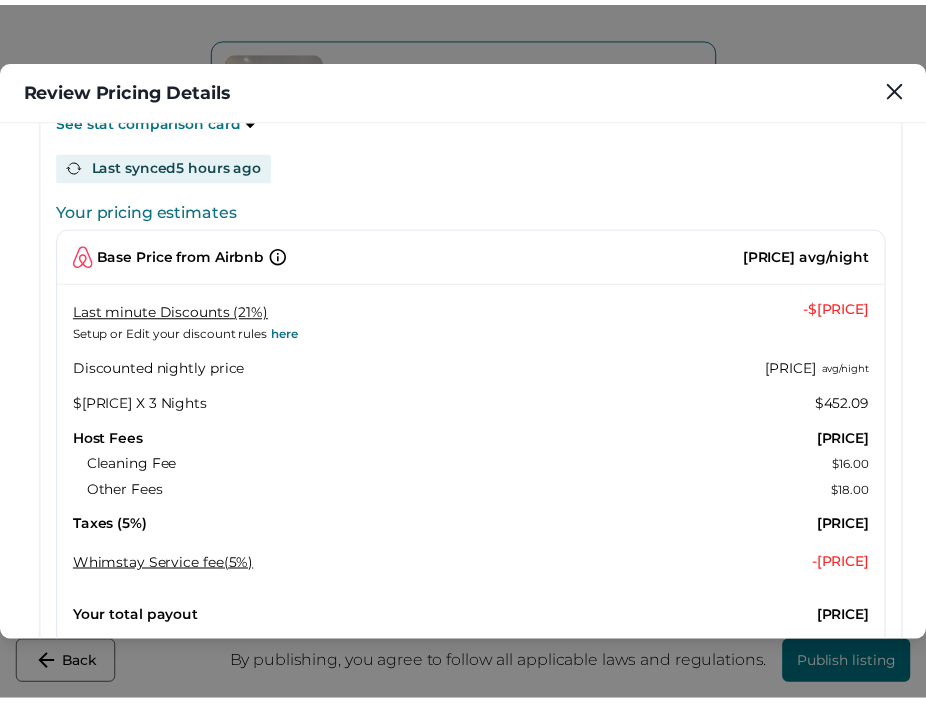 scroll, scrollTop: 500, scrollLeft: 0, axis: vertical 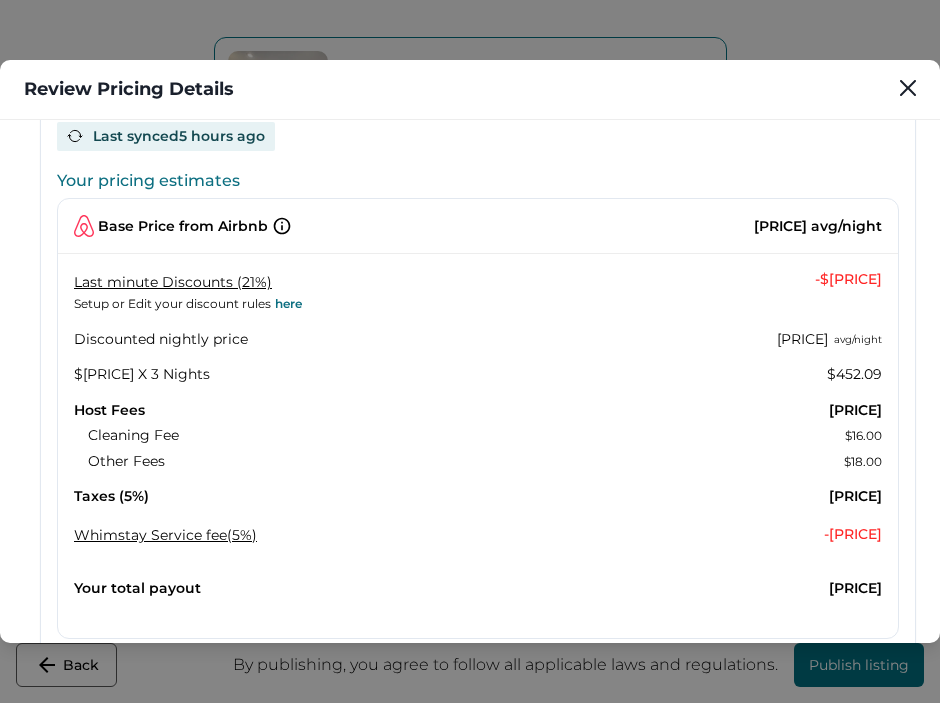 click on "Review Pricing Details Menu  Lovely Spacious 1-story home, near Downtown [NUMBER] [STREET], [CITY], [STATE], [POSTAL_CODE], US Please review your pricing breakdown for accuracy. If any values seem inconsistent or need clarification, select   'Support' Review Information Choose your dates to view accurate pricing CHECK-IN [DATE] CHECK-OUT [DATE] GUESTS 1 guest Adults Ages 18 or above 1 Children Ages 2-12 0 10 guests maximum, not including infants. Minimum renter age is 18. Pets are not allowed. Reset Apply 💡 Offering even a small last-minute discount can double your chances of getting booked — and reduce vacancy See stat comparison card Last synced  5 hours ago Your pricing estimates Base Price from Airbnb $[PRICE]   avg/night Last minute Discounts   (21%) Setup or Edit your discount rules here - $[PRICE] Discounted nightly price $[PRICE]     avg/night   $[PRICE] X 3 Nights   $[PRICE] Host Fees   $[PRICE] Cleaning Fee   $[PRICE] Other Fees   $[PRICE] Taxes   (5%) $[PRICE] Whimstay Service fee  (5%) Whimstay Service fee  (5%)" at bounding box center [470, 351] 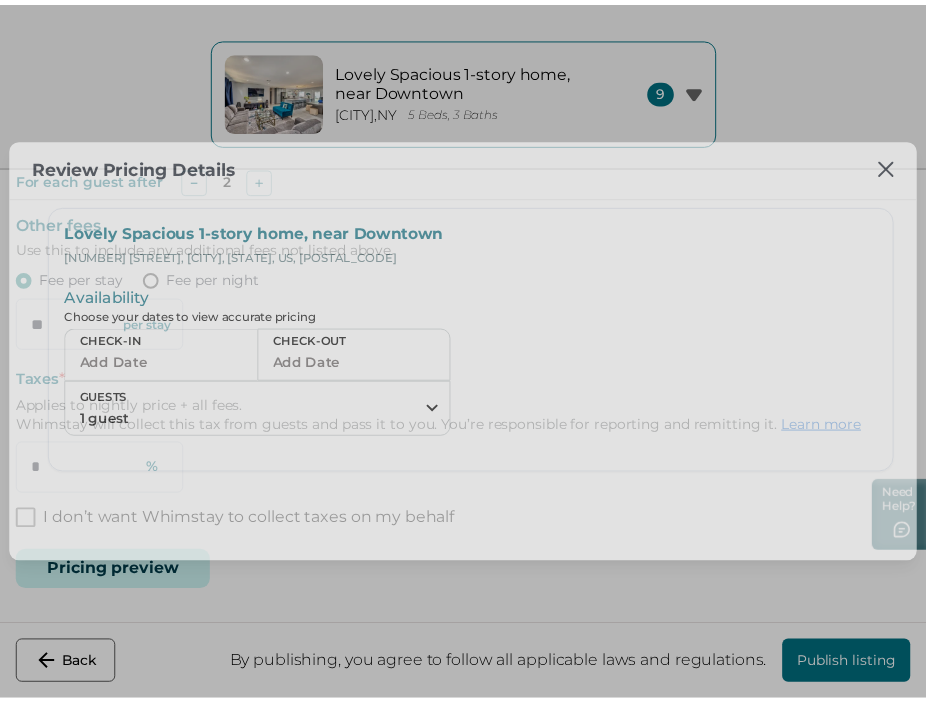 scroll, scrollTop: 0, scrollLeft: 0, axis: both 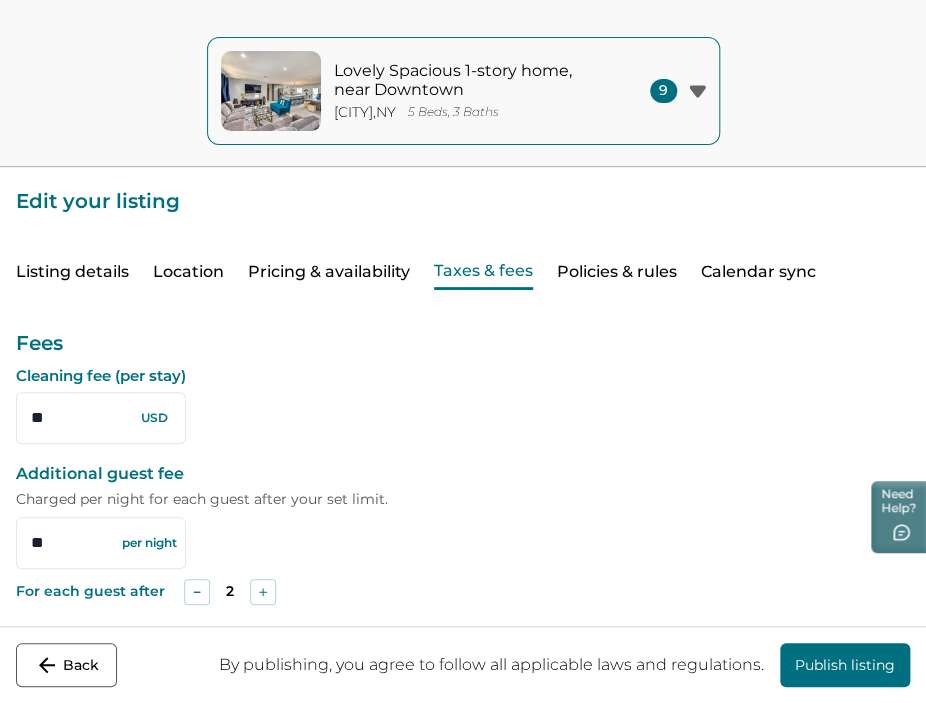 click on "Pricing & availability" at bounding box center [329, 272] 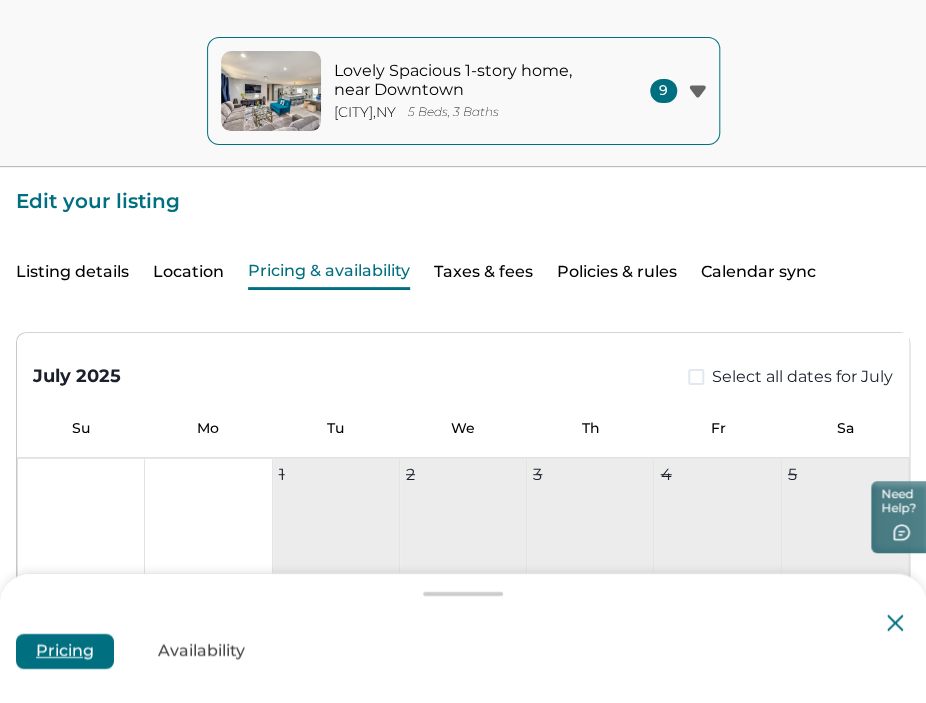 click on "Taxes & fees" at bounding box center [483, 272] 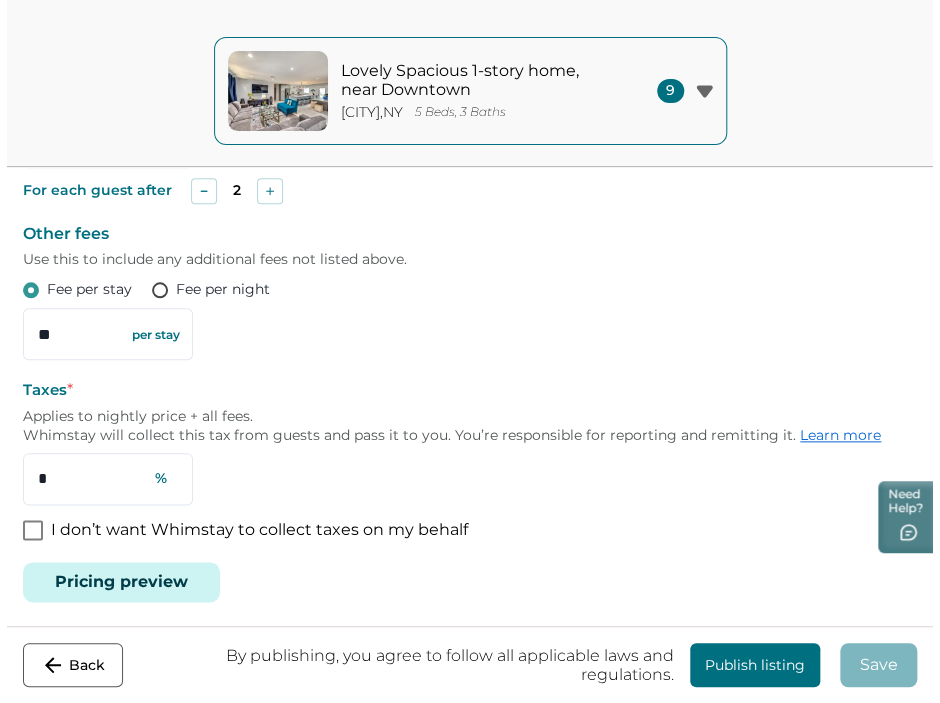 scroll, scrollTop: 411, scrollLeft: 0, axis: vertical 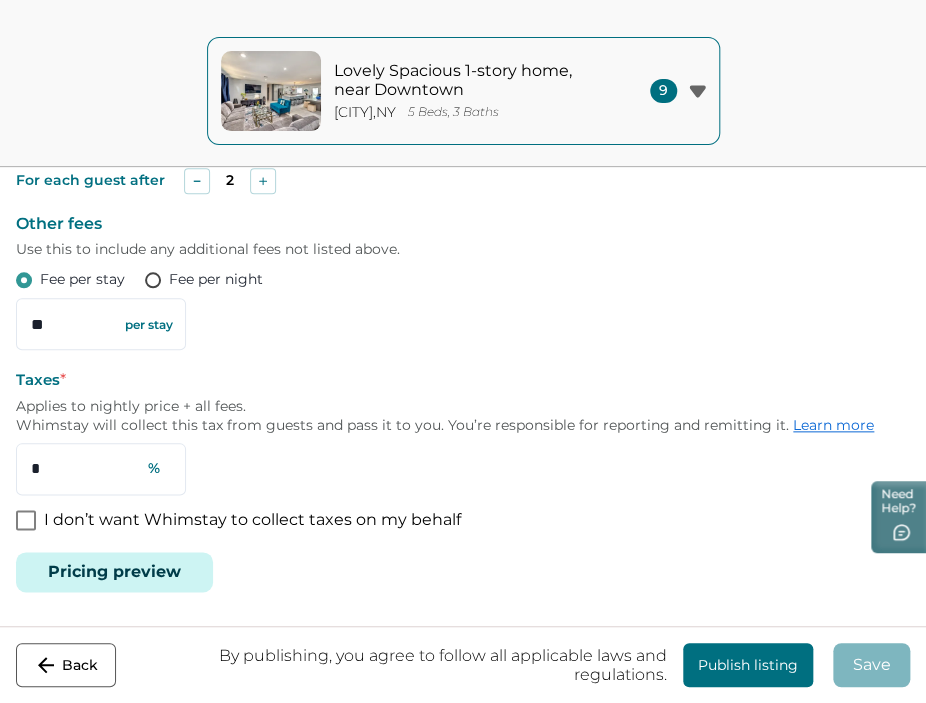 click on "Pricing preview" at bounding box center (114, 572) 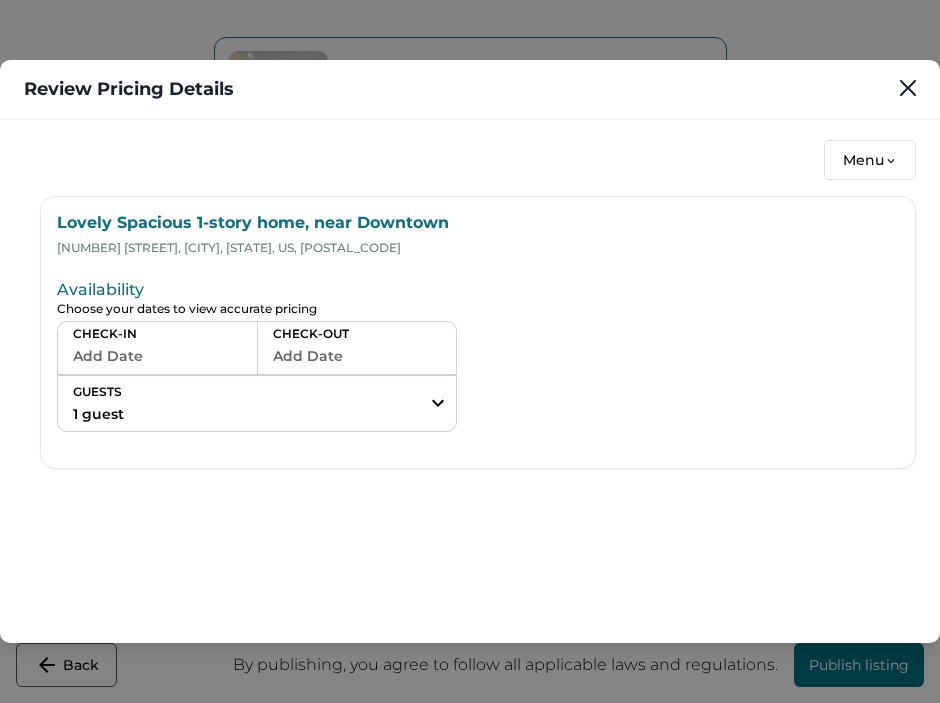 click on "Add Date" at bounding box center (157, 356) 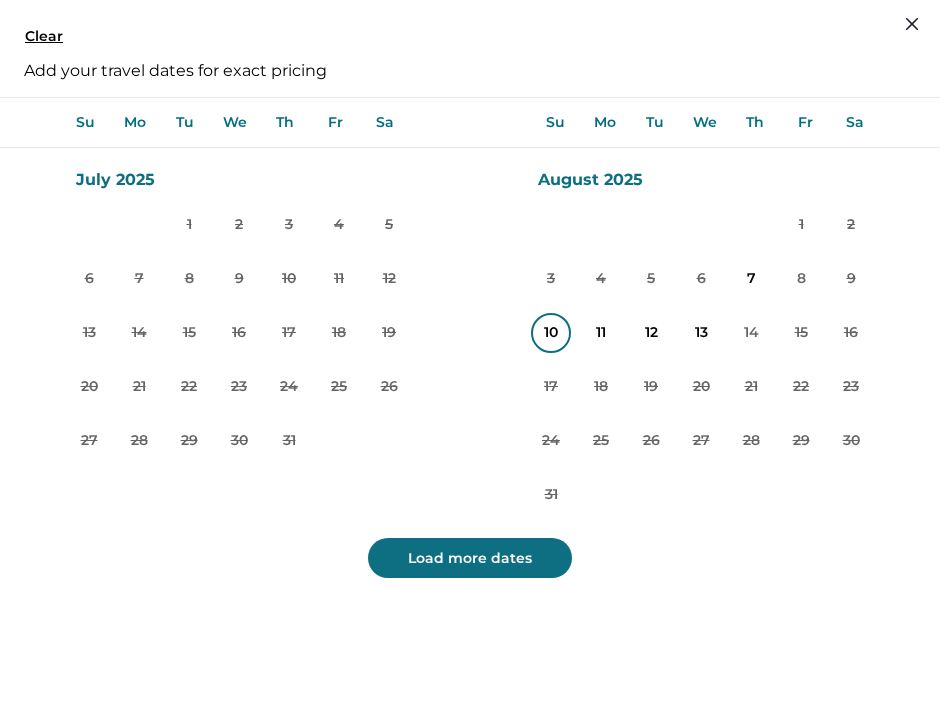 click on "10" at bounding box center [551, 333] 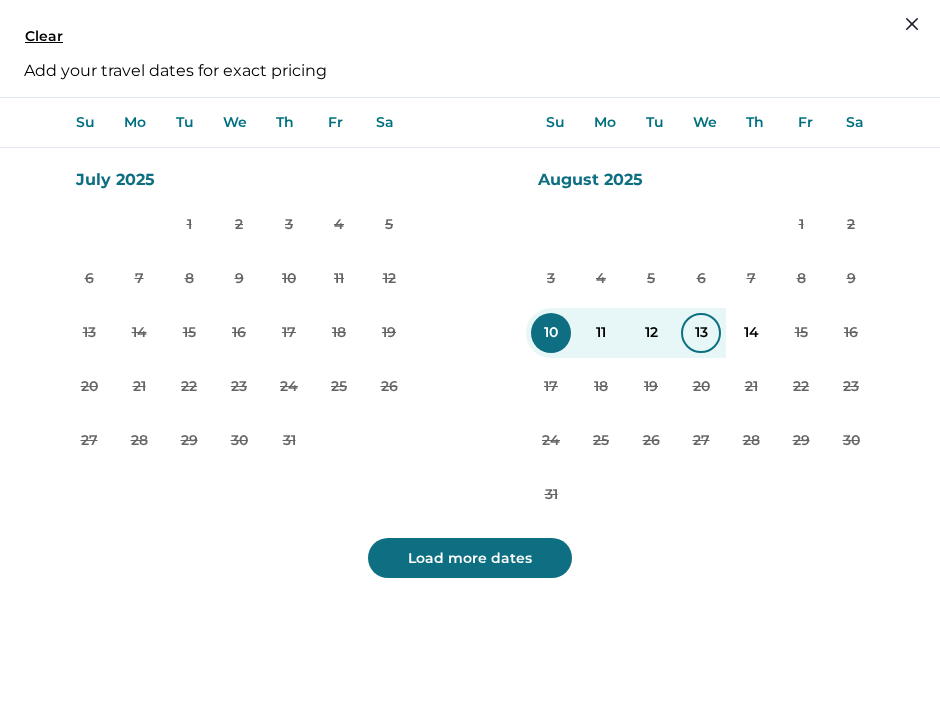 click on "13" at bounding box center (701, 333) 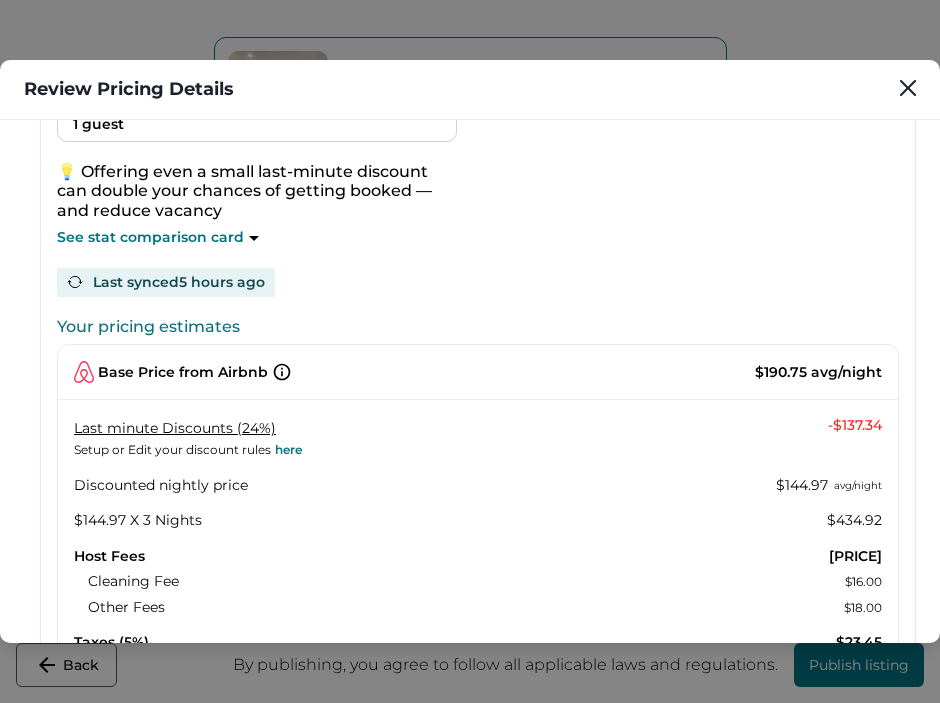 scroll, scrollTop: 400, scrollLeft: 0, axis: vertical 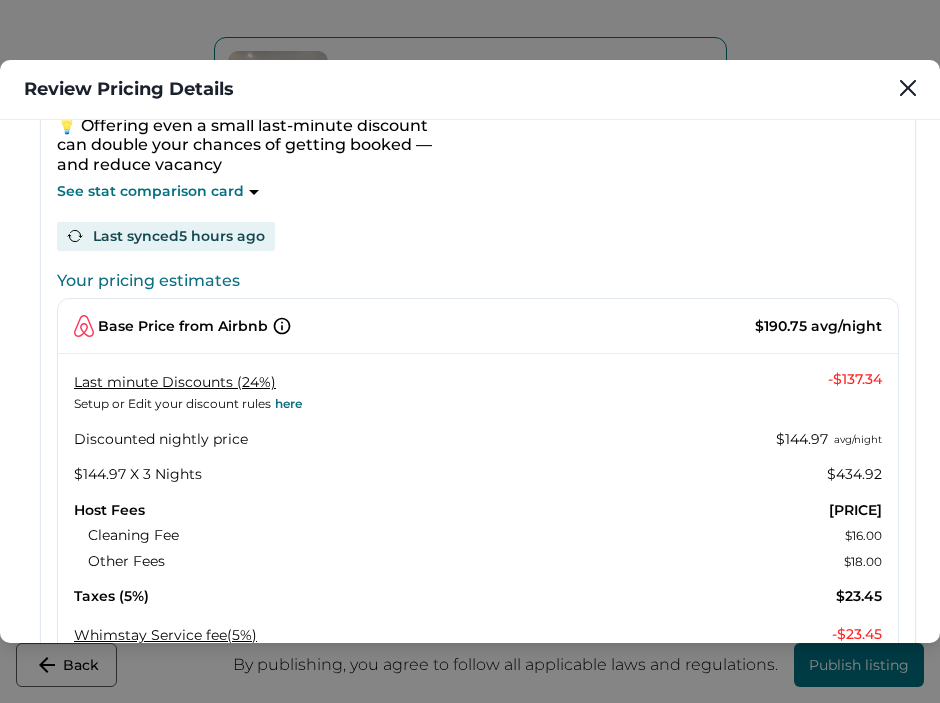 click on "Review Pricing Details Menu  Lovely Spacious 1-story home, near Downtown [NUMBER] [STREET], [CITY], [STATE], [POSTAL_CODE], US Please review your pricing breakdown for accuracy. If any values seem inconsistent or need clarification, select   'Support' Review Information Choose your dates to view accurate pricing CHECK-IN [DATE] CHECK-OUT [DATE] GUESTS 1 guest Adults Ages 18 or above 1 Children Ages 2-12 0 10 guests maximum, not including infants. Minimum renter age is 18. Pets are not allowed. Reset Apply 💡 Offering even a small last-minute discount can double your chances of getting booked — and reduce vacancy See stat comparison card Last synced  5 hours ago Your pricing estimates Base Price from Airbnb $[PRICE]   avg/night Last minute Discounts   (24%) Setup or Edit your discount rules here - $[PRICE] Discounted nightly price $[PRICE]     avg/night   $[PRICE] X 3 Nights   $[PRICE] Host Fees   $[PRICE] Cleaning Fee   $[PRICE] Other Fees   $[PRICE] Taxes   (5%) $[PRICE] Whimstay Service fee  (5%) Whimstay Service fee  (5%)" at bounding box center [470, 351] 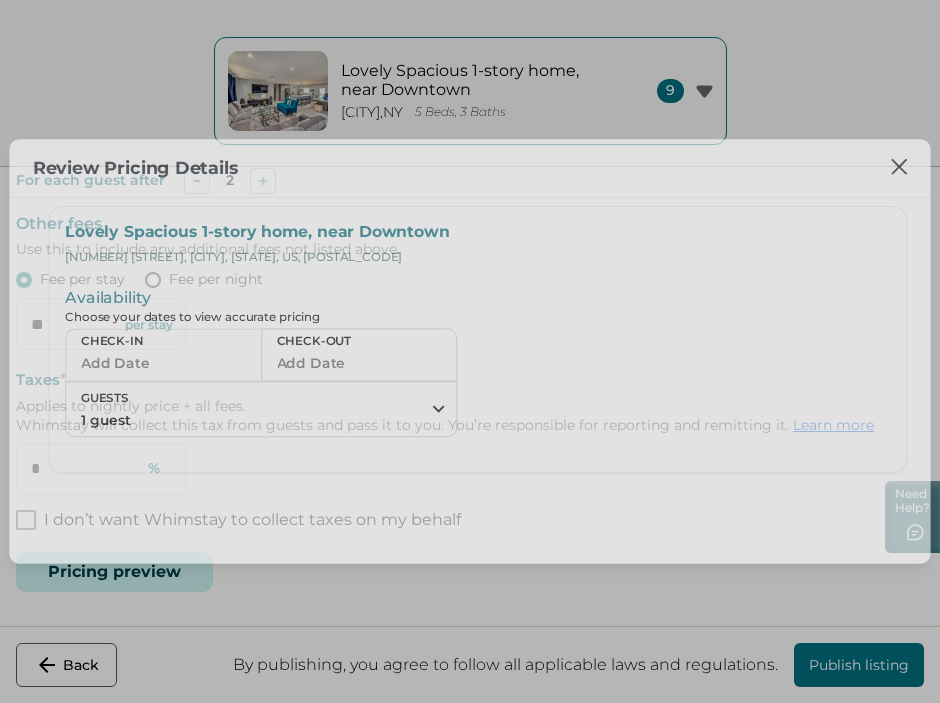 scroll, scrollTop: 68, scrollLeft: 0, axis: vertical 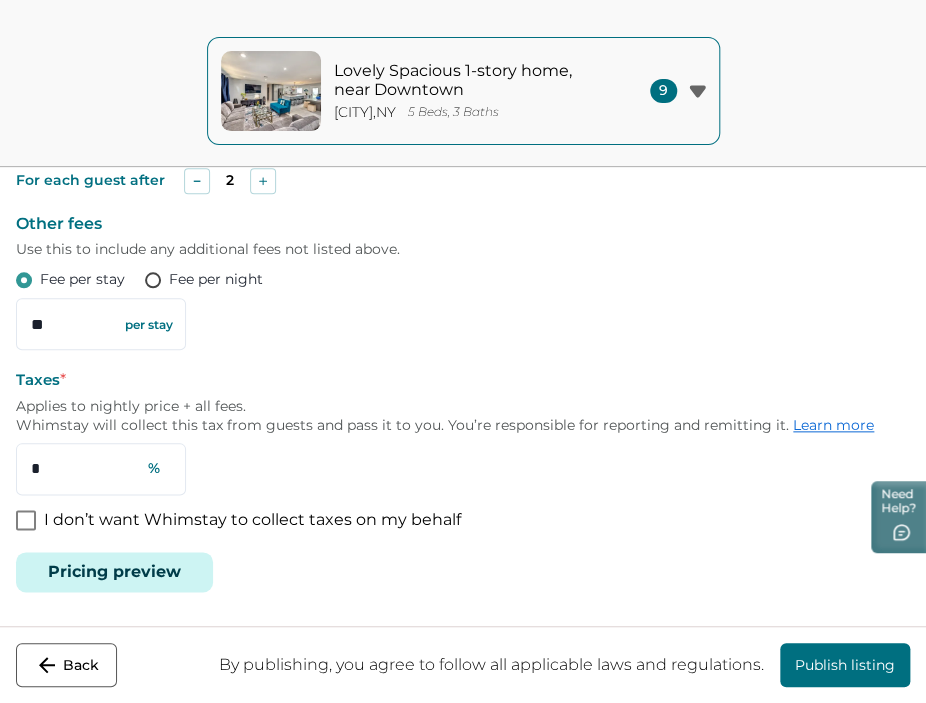 click on "Pricing preview" at bounding box center [114, 572] 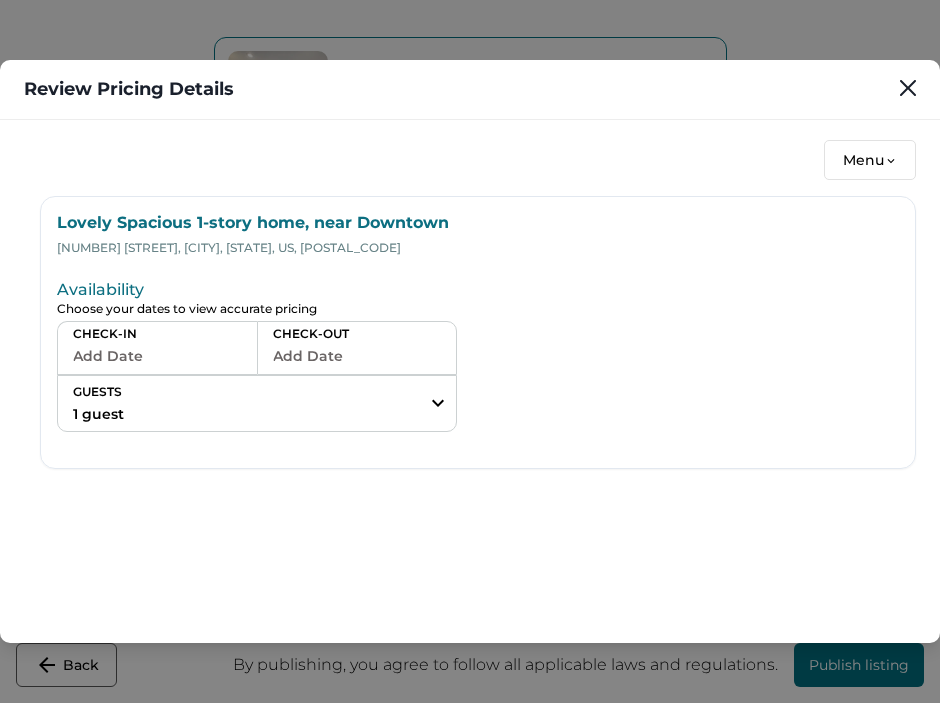 type 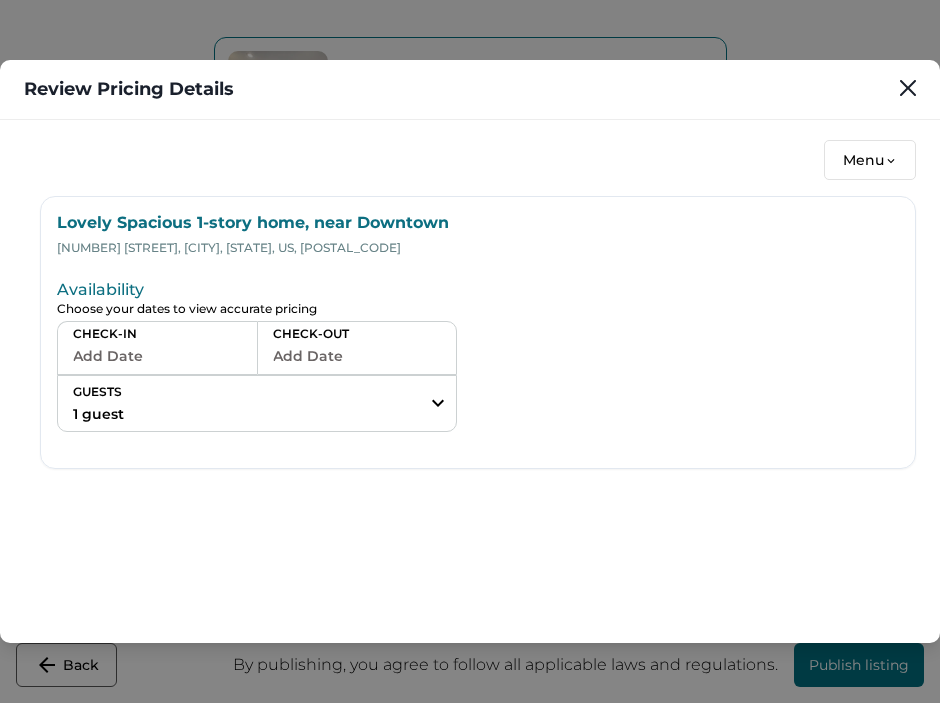 click on "GUESTS 1 guest" at bounding box center (257, 403) 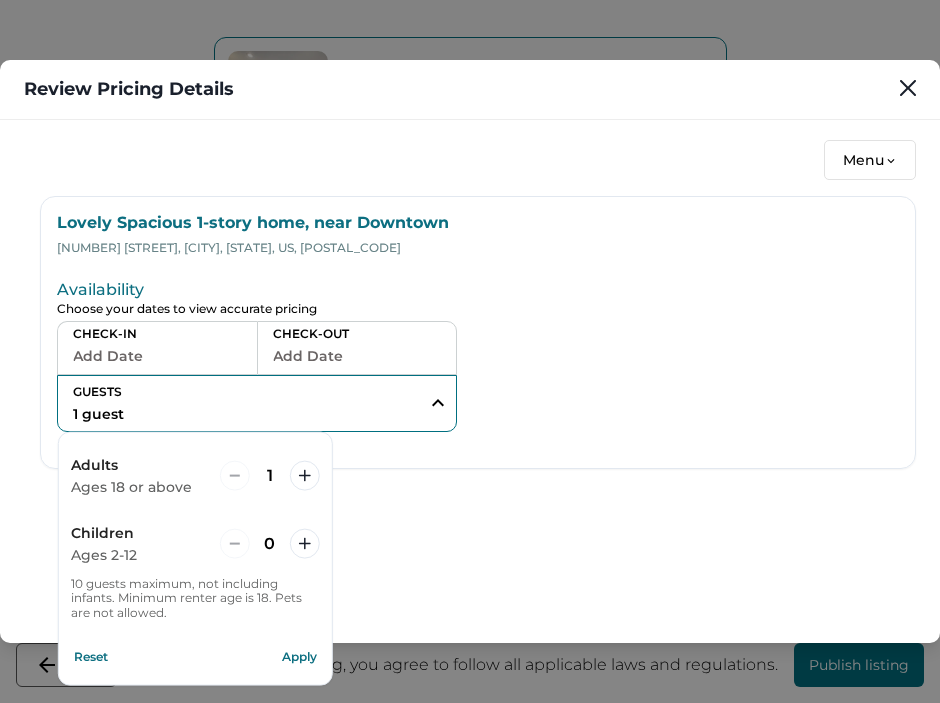 click on "Add Date" at bounding box center (157, 356) 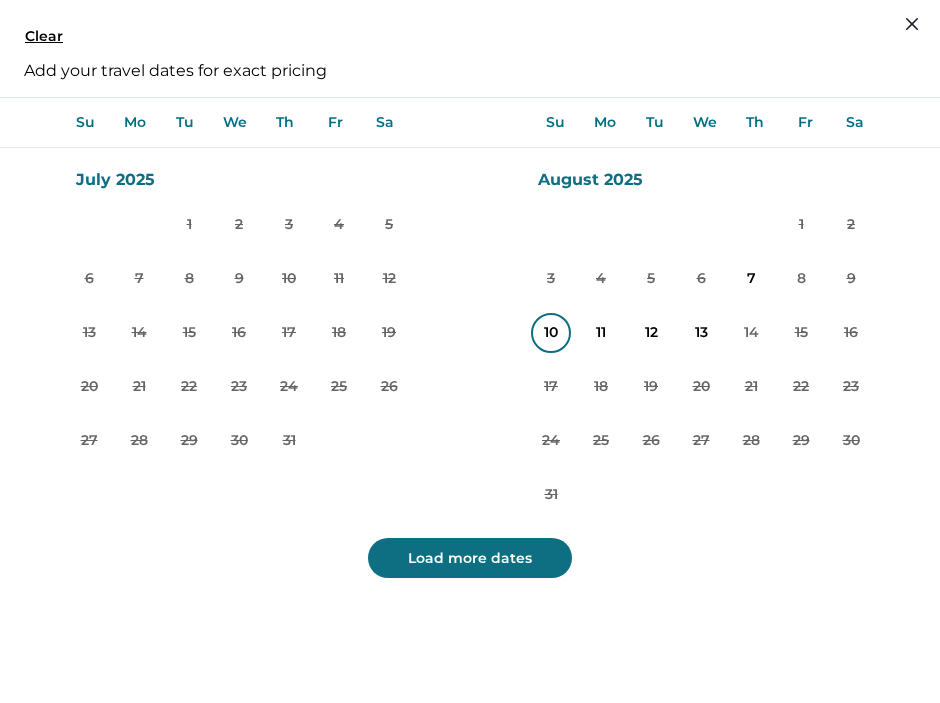 click on "10" at bounding box center (551, 333) 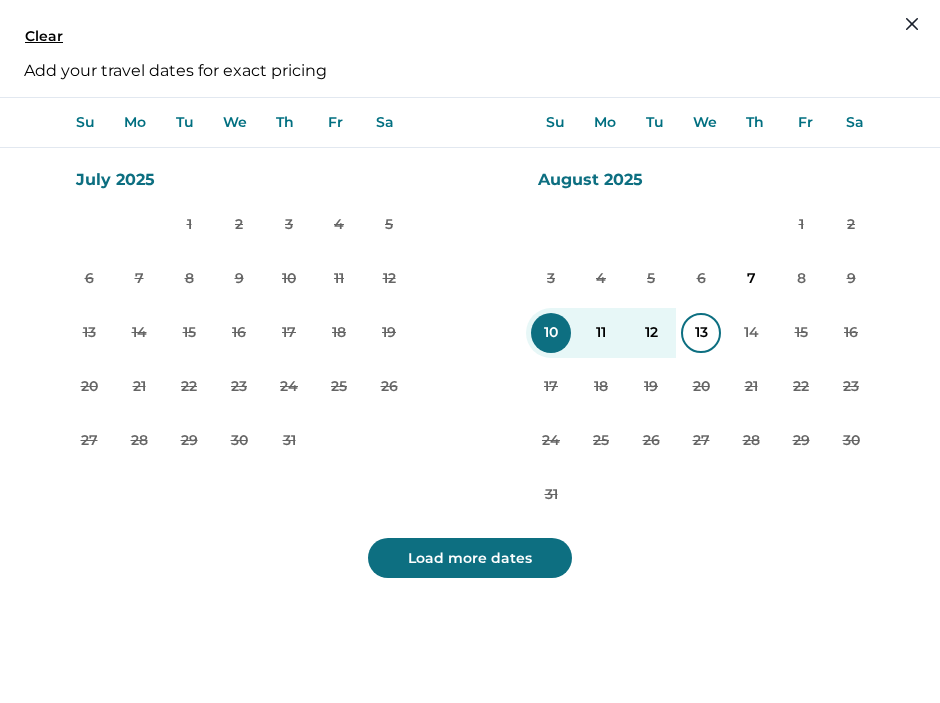 click on "13" at bounding box center [701, 333] 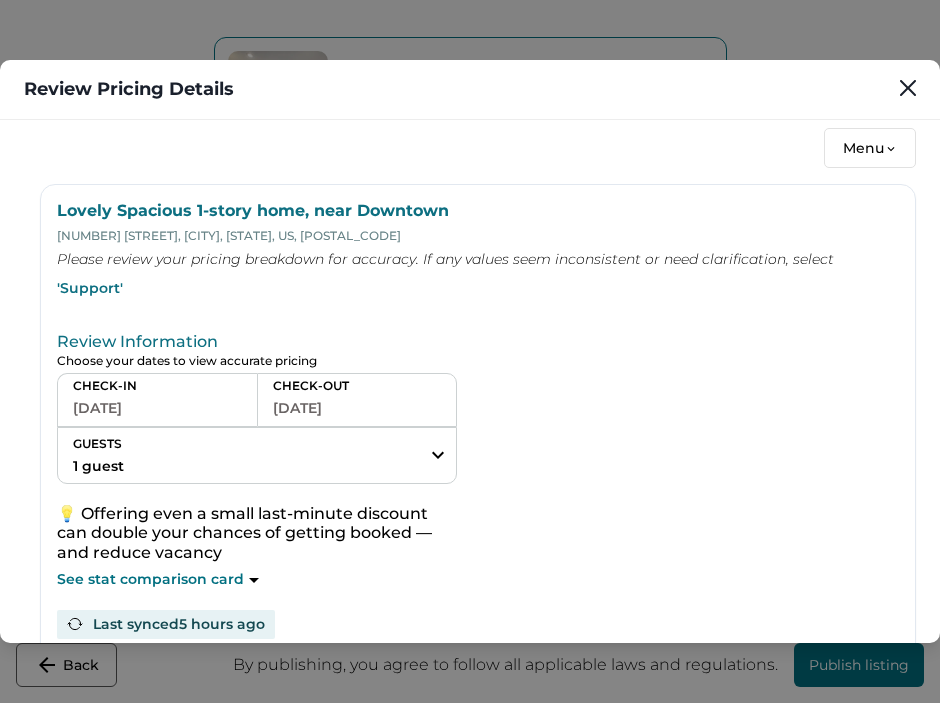 scroll, scrollTop: 7, scrollLeft: 0, axis: vertical 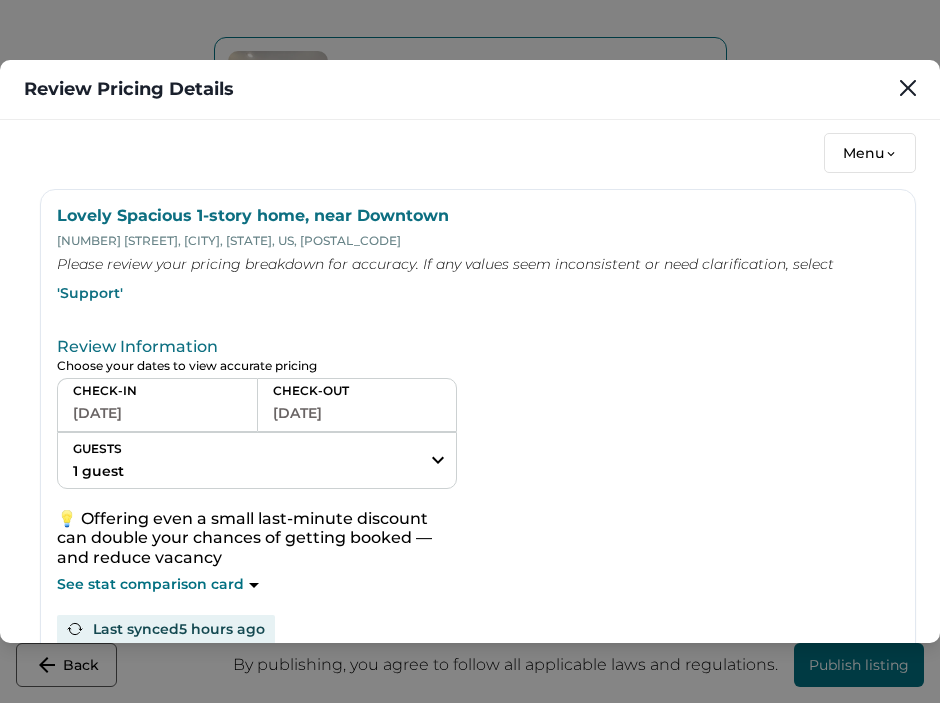 click on "GUESTS 1 guest" at bounding box center [257, 460] 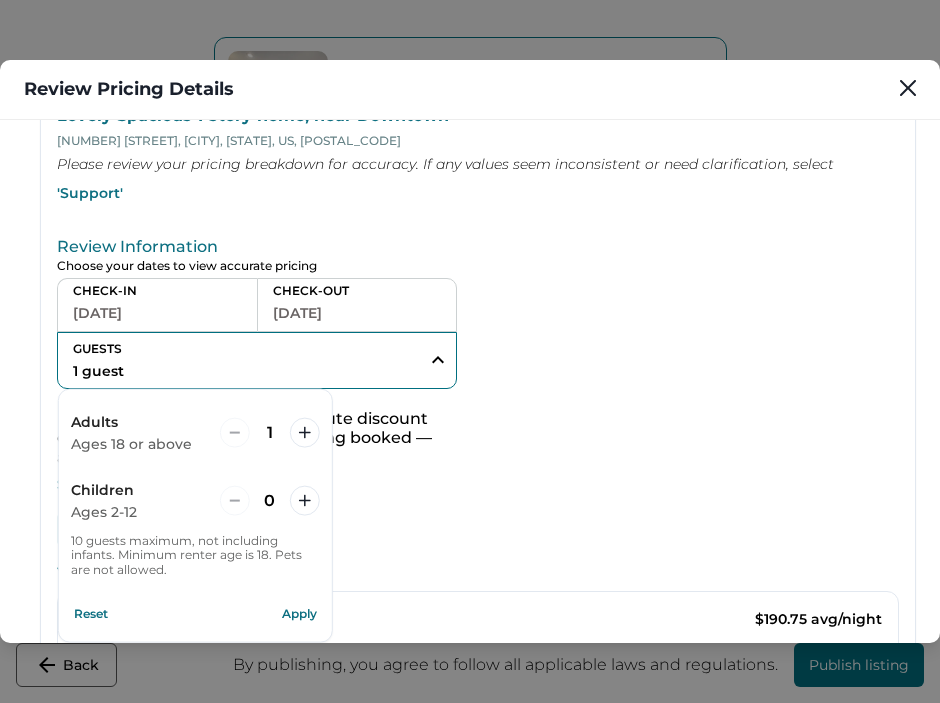 scroll, scrollTop: 207, scrollLeft: 0, axis: vertical 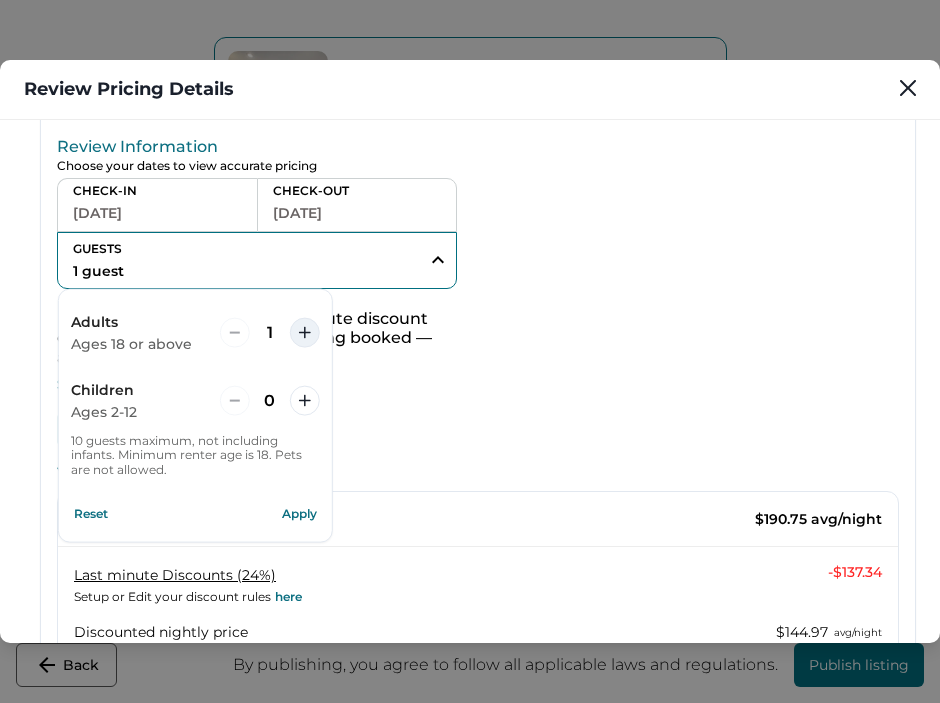 click at bounding box center [305, 332] 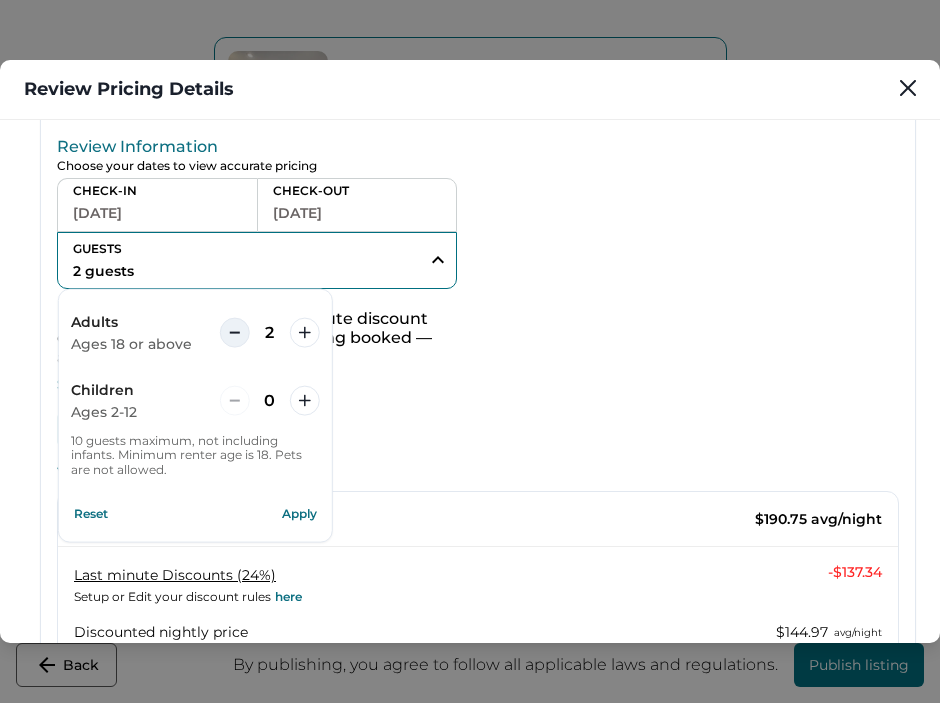 click at bounding box center [235, 332] 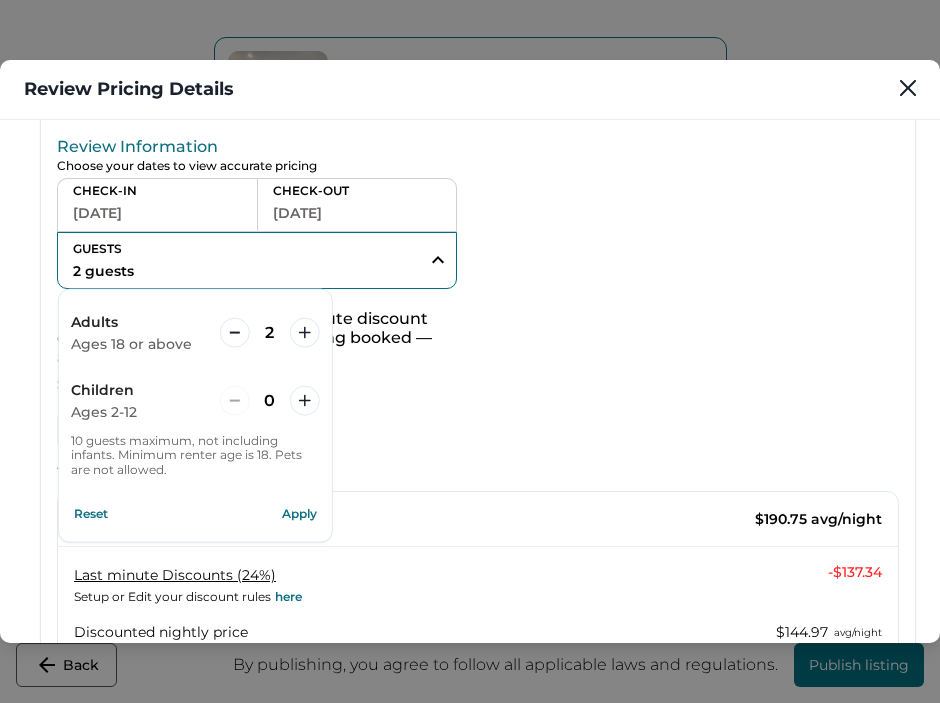 click on "CHECK-IN [DATE] CHECK-OUT [DATE] GUESTS 2 guests Adults Ages 18 or above 2 Children Ages 2-12 0 10 guests maximum, not including infants. Minimum renter age is 18. Pets are not allowed. Reset Apply 💡 Offering even a small last-minute discount can double your chances of getting booked — and reduce vacancy See stat comparison card" at bounding box center (478, 286) 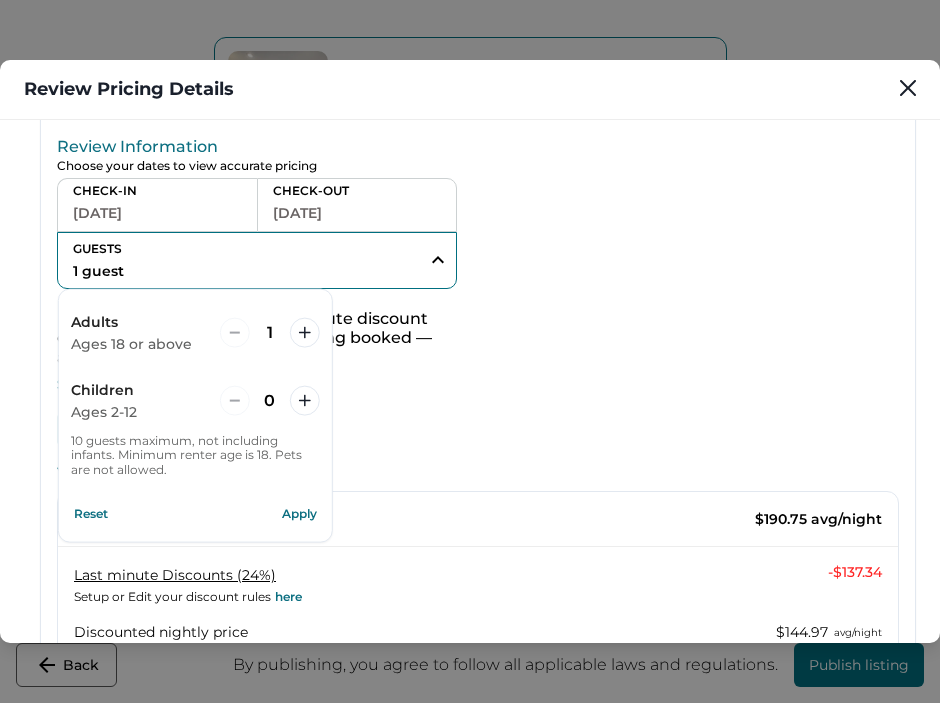 click on "Last synced  5 hours ago Your pricing estimates Base Price from Airbnb $[PRICE]   avg/night Last minute Discounts   (24%) Setup or Edit your discount rules here - $[PRICE] Discounted nightly price $[PRICE]     avg/night   $[PRICE] X 3 Nights   $[PRICE] Host Fees   $[PRICE] Cleaning Fee   $[PRICE] Other Fees   $[PRICE] Taxes   (5%) $[PRICE] Whimstay Service fee  (5%) Whimstay Service fee  (5%) The host service fee is  5% , and includes services like customer support and secure payment processing. - $[PRICE] Your total payout   $[PRICE]" at bounding box center (478, 674) 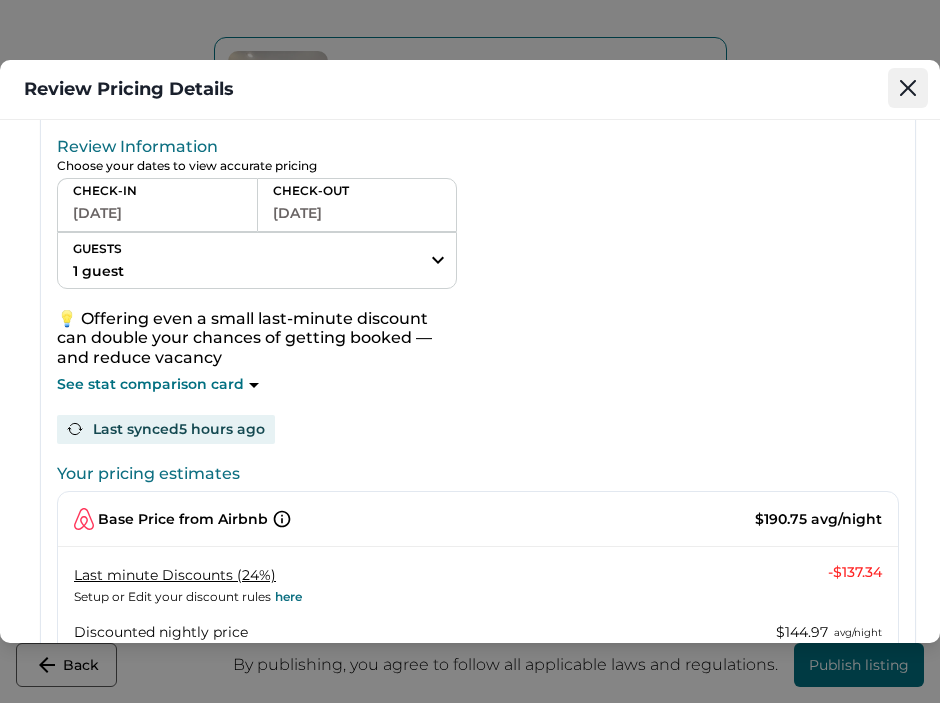 click 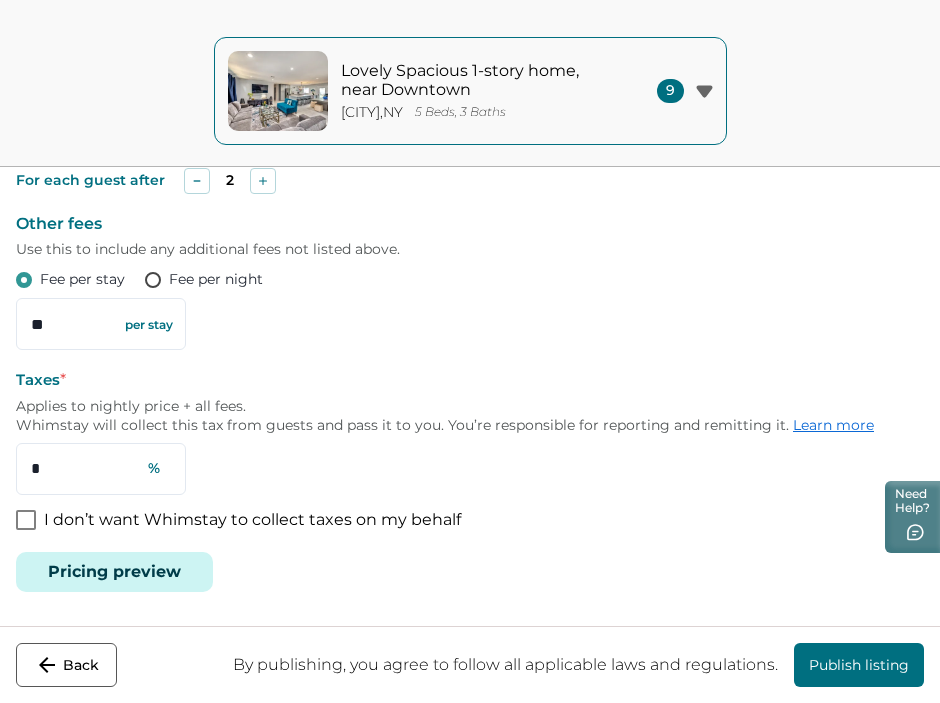 scroll, scrollTop: 143, scrollLeft: 0, axis: vertical 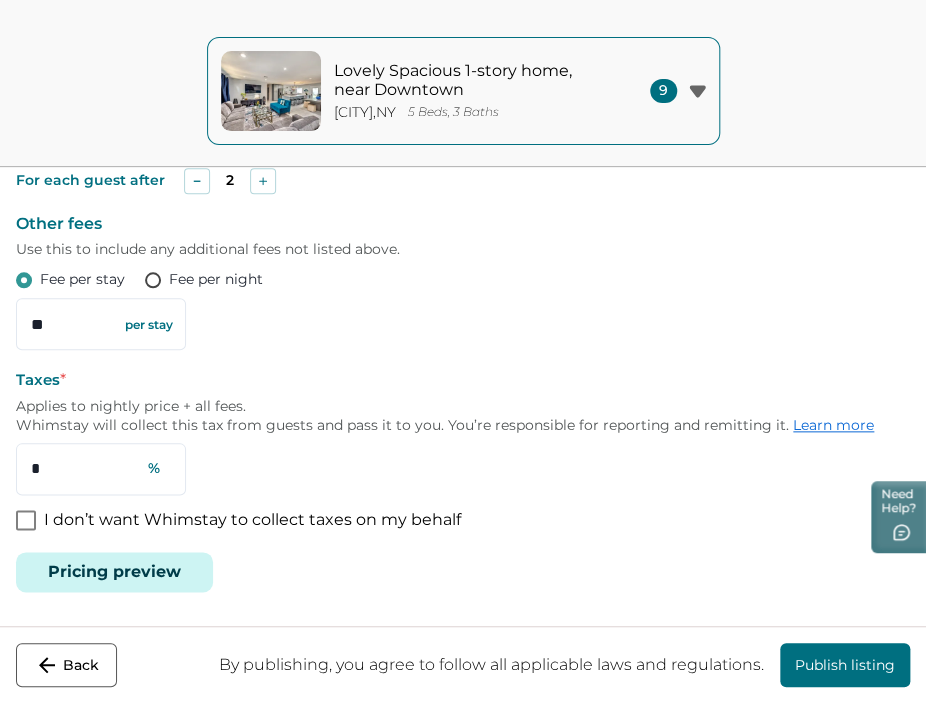 click on "Pricing preview" at bounding box center [114, 572] 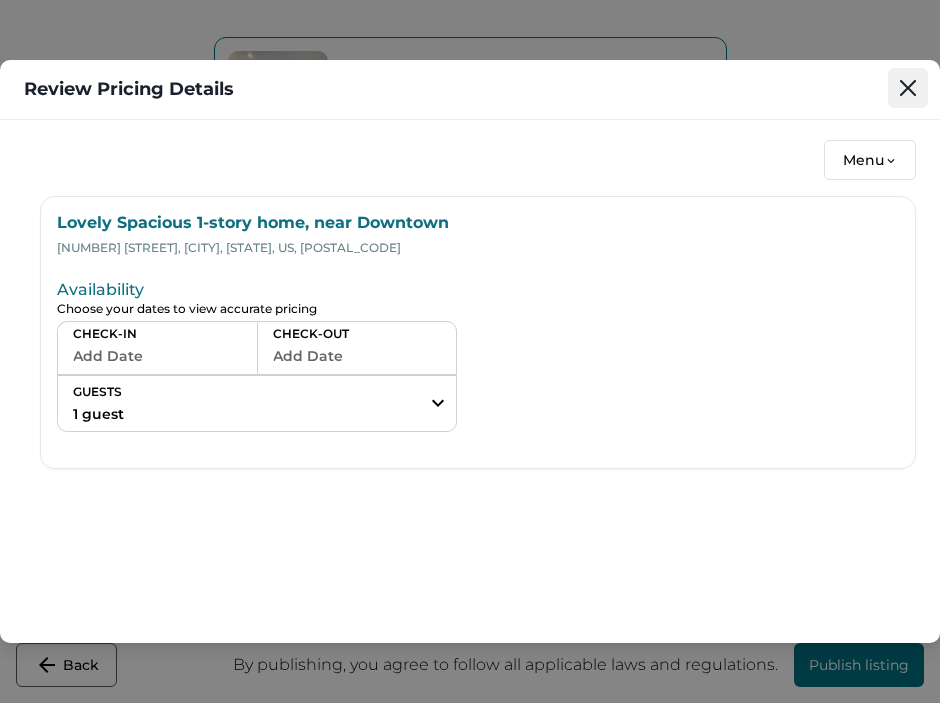 click at bounding box center (908, 88) 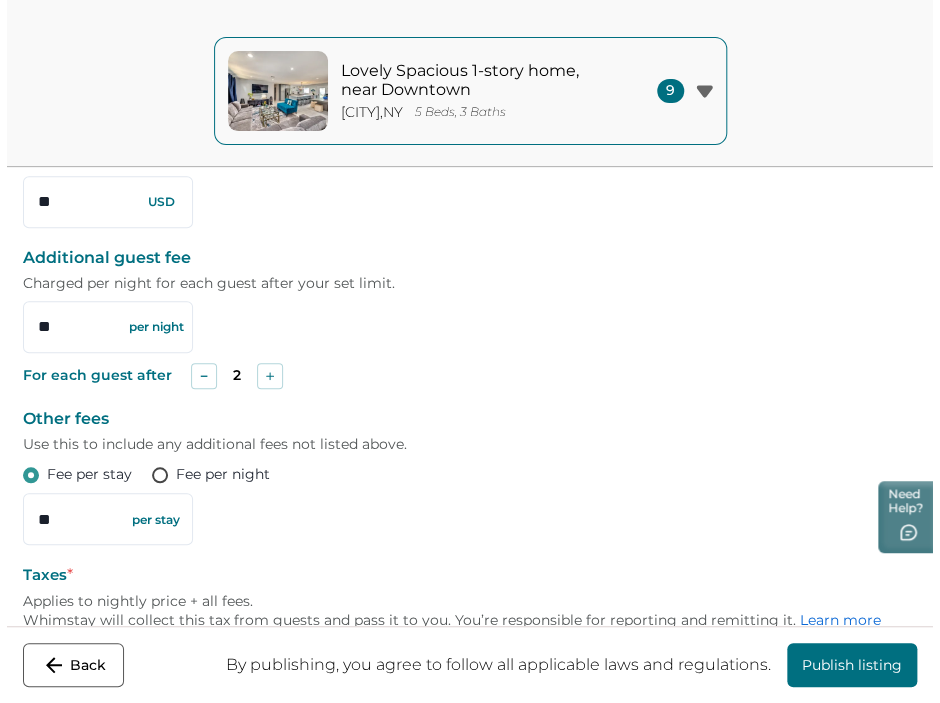 scroll, scrollTop: 411, scrollLeft: 0, axis: vertical 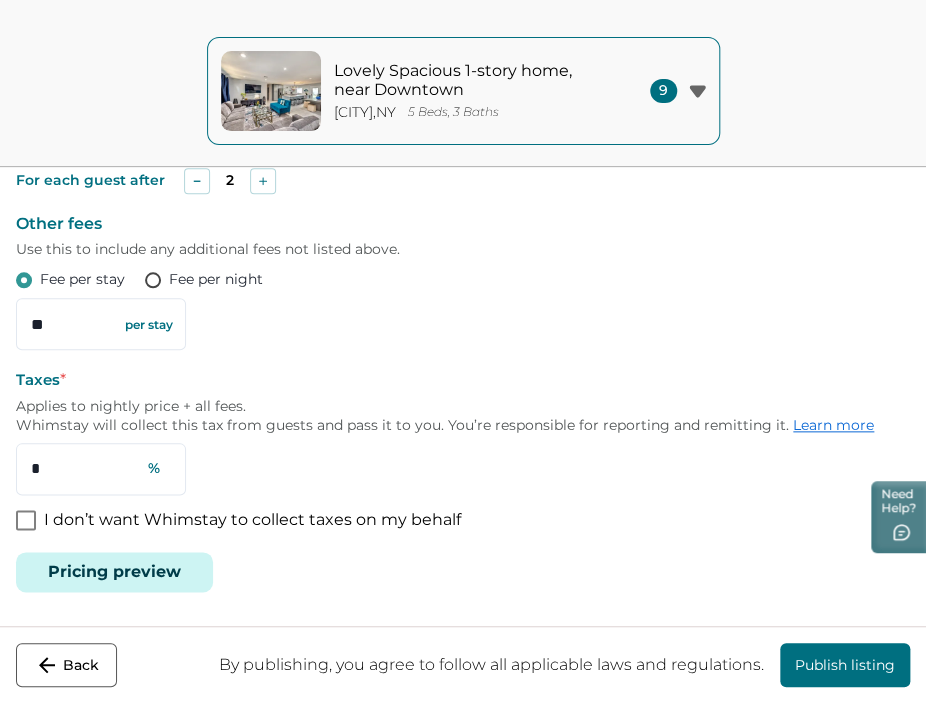 click on "Pricing preview" at bounding box center [114, 572] 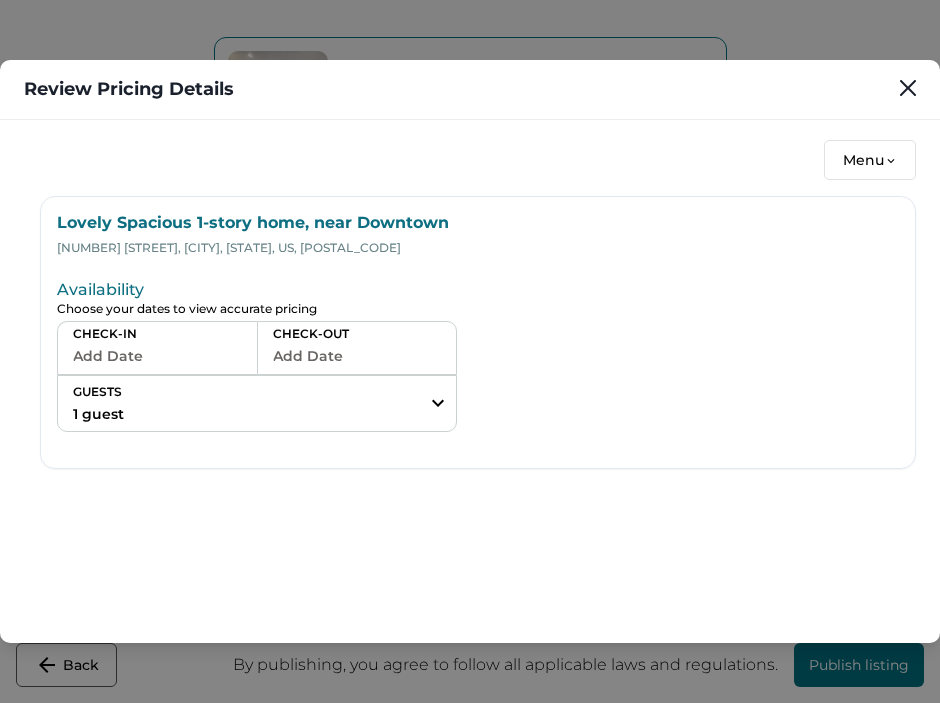 type 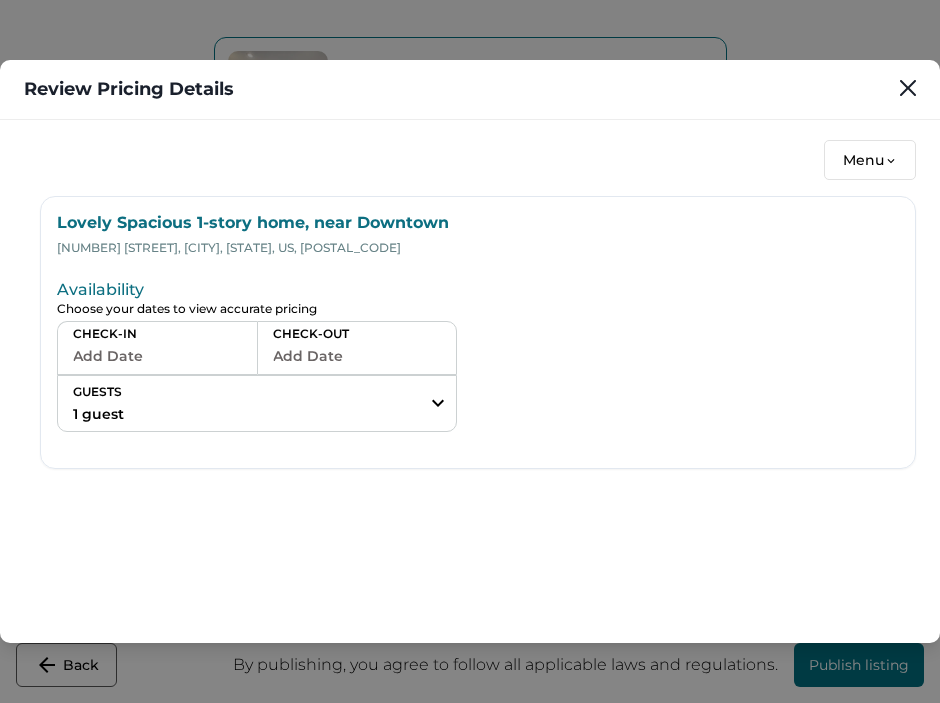 click on "GUESTS 1 guest" at bounding box center [257, 403] 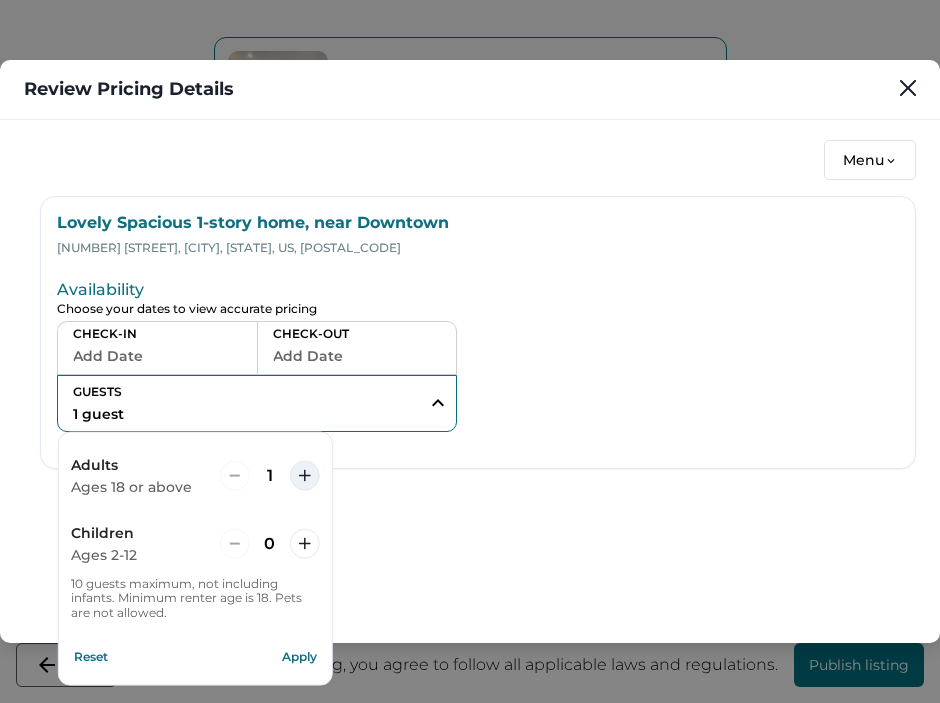 click 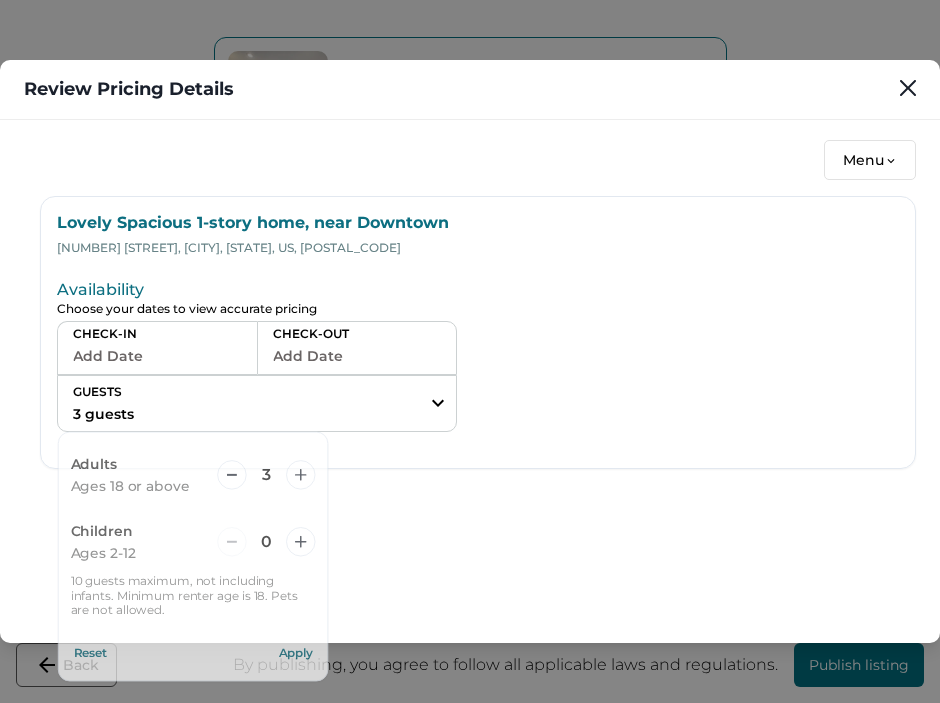 click on "Availability Choose your dates to view accurate pricing CHECK-IN Add Date CHECK-OUT Add Date GUESTS 3 guests Adults Ages 18 or above 3 Children Ages 2-12 0 10 guests maximum, not including infants. Minimum renter age is 18. Pets are not allowed. Reset Apply" at bounding box center [478, 362] 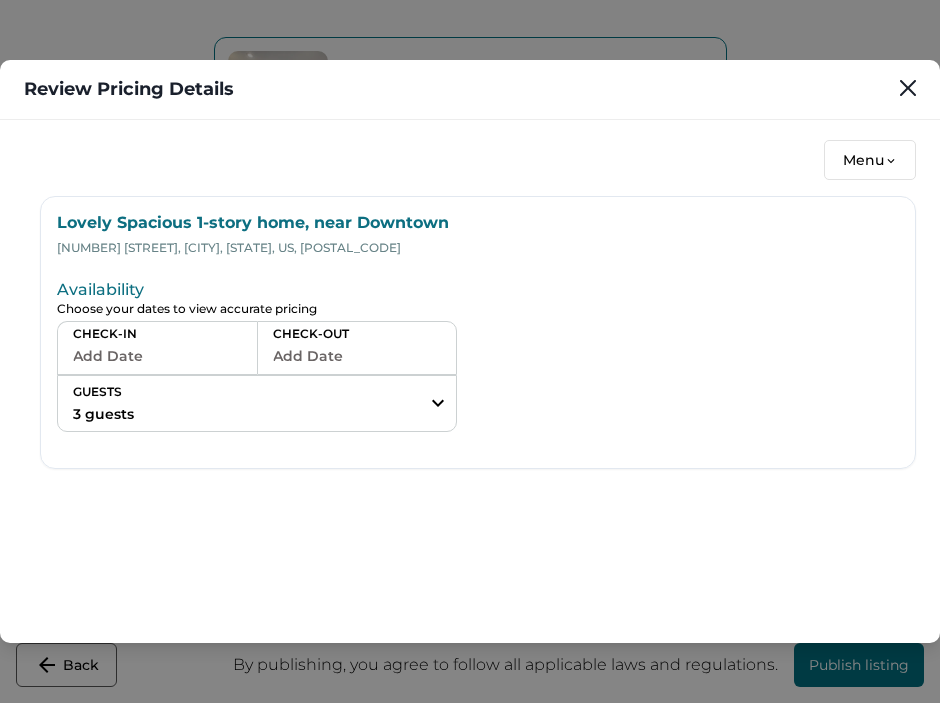 drag, startPoint x: 145, startPoint y: 384, endPoint x: 72, endPoint y: 384, distance: 73 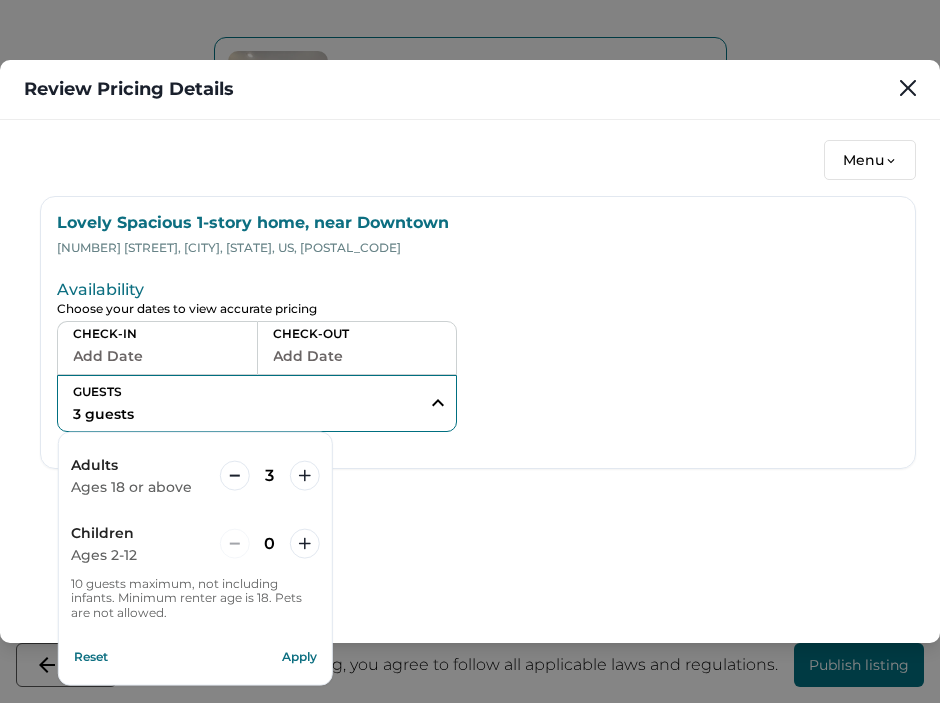 drag, startPoint x: 69, startPoint y: 392, endPoint x: 113, endPoint y: 395, distance: 44.102154 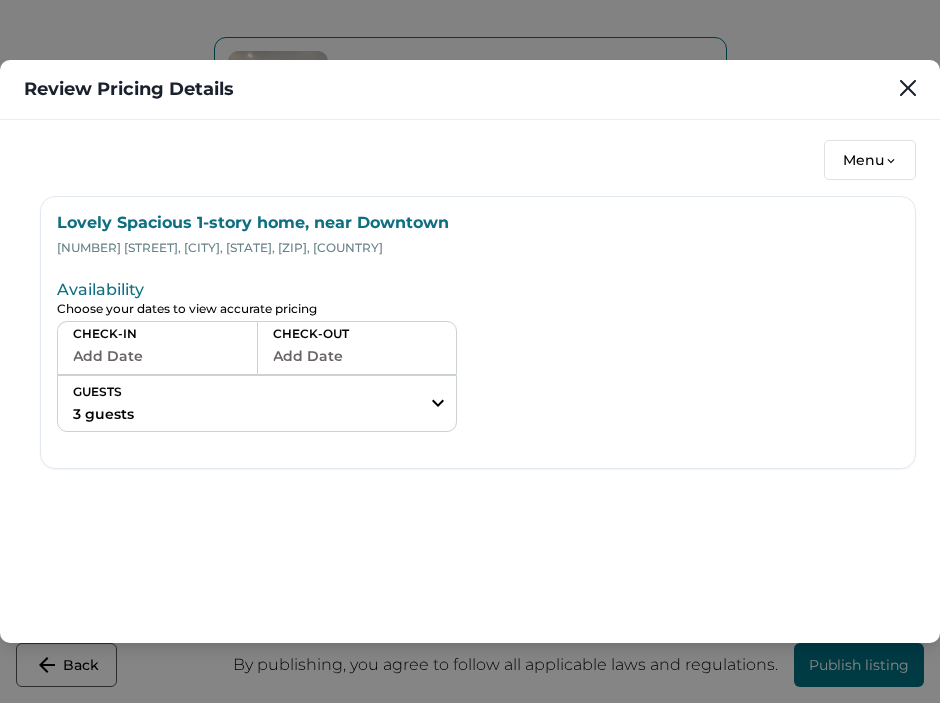 type 